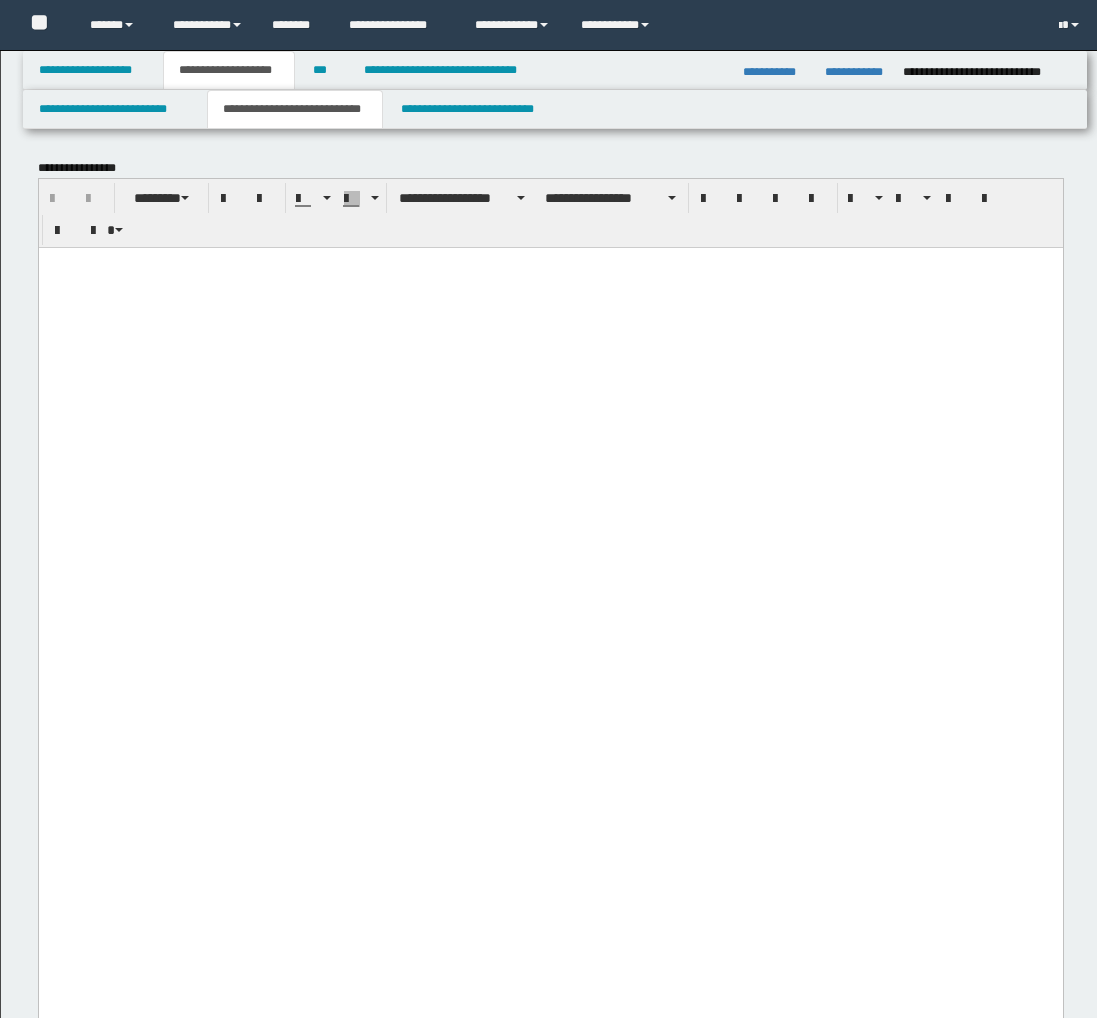 scroll, scrollTop: 2667, scrollLeft: 0, axis: vertical 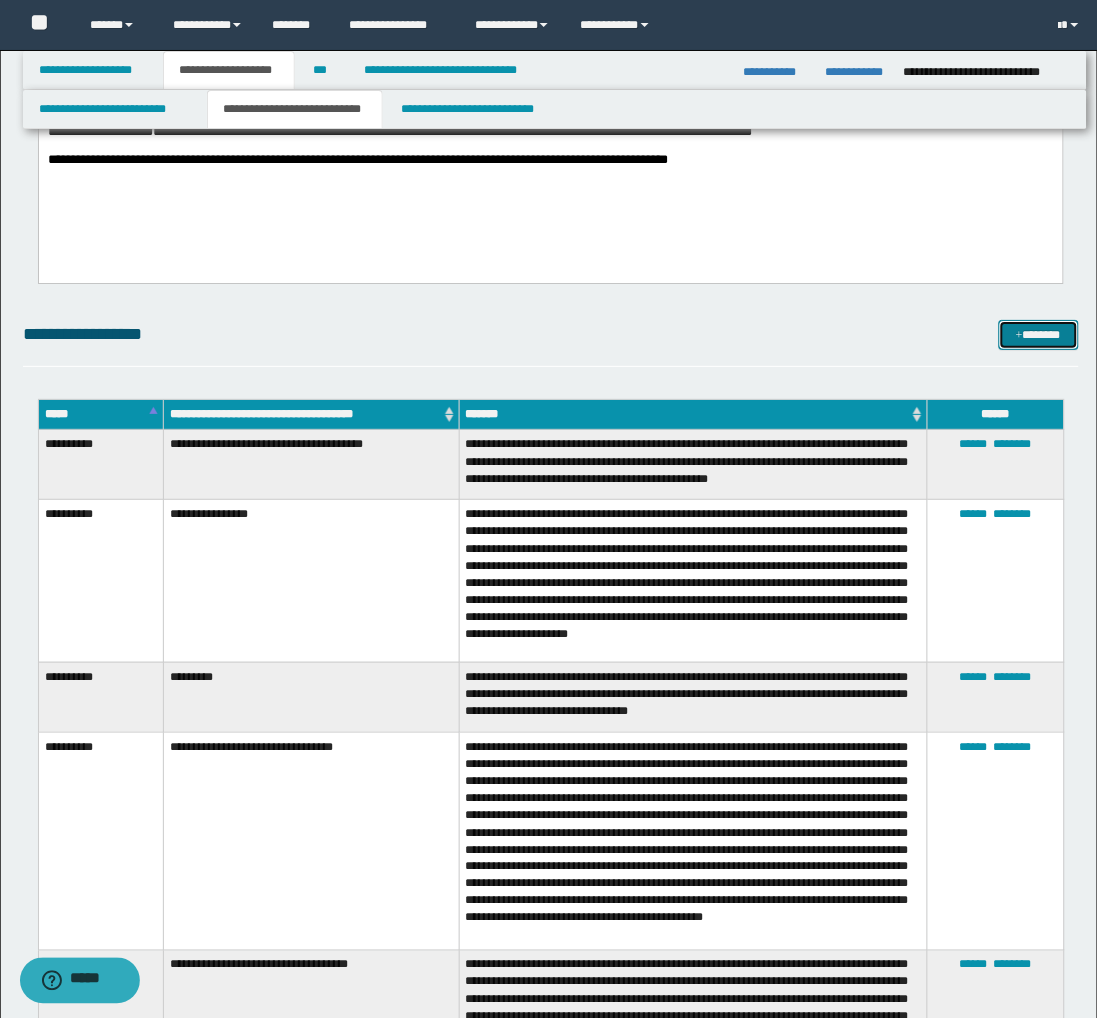 click on "*******" at bounding box center (1039, 335) 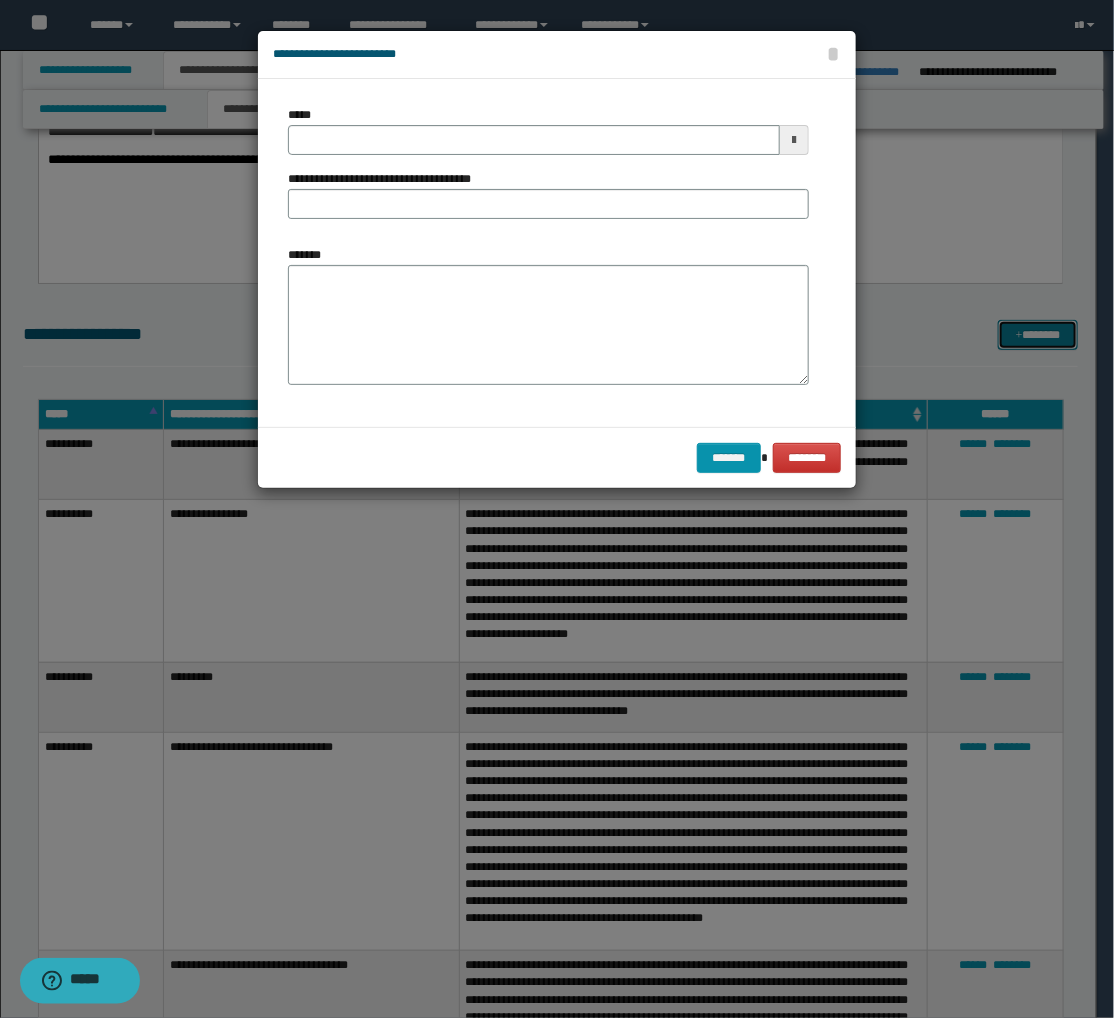 scroll, scrollTop: 0, scrollLeft: 0, axis: both 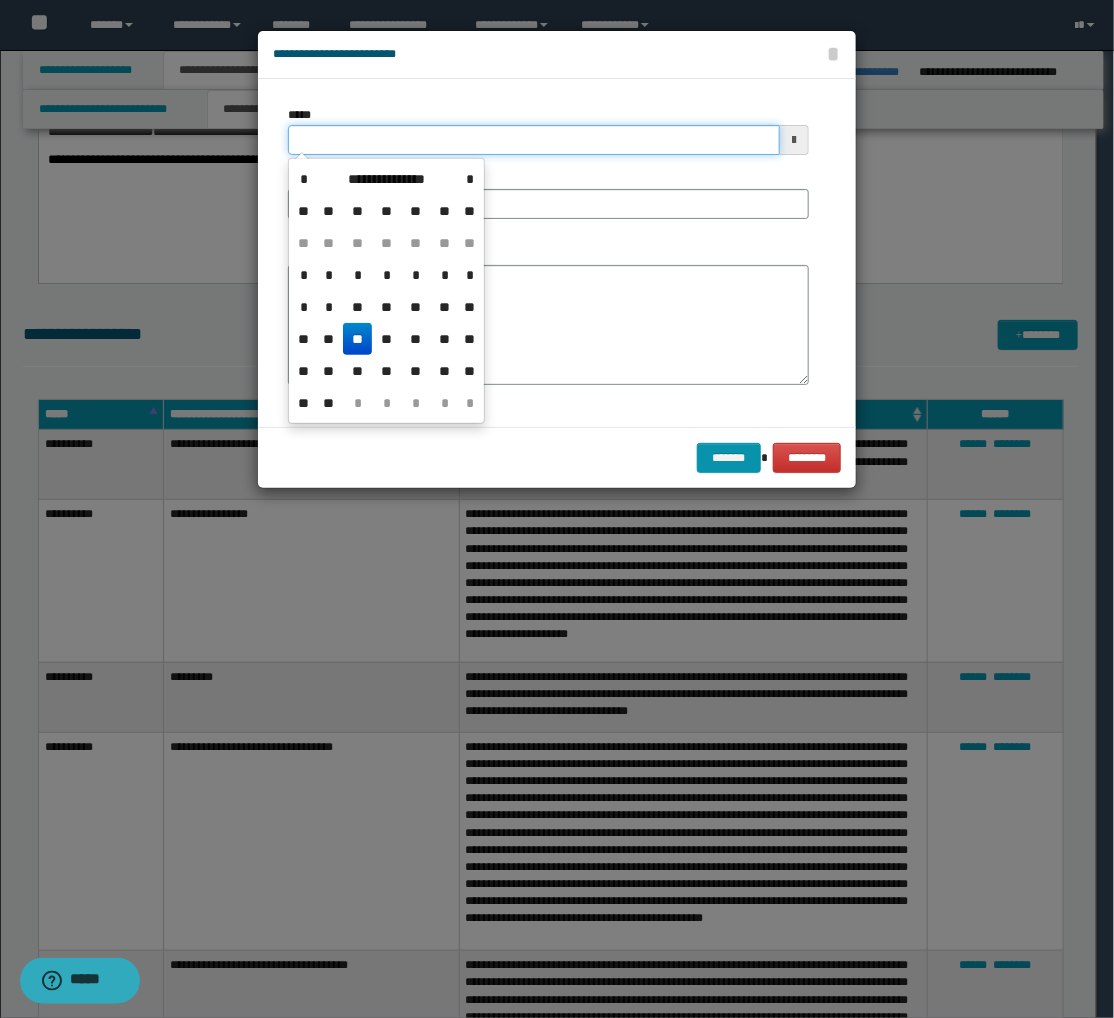 click on "*****" at bounding box center (534, 140) 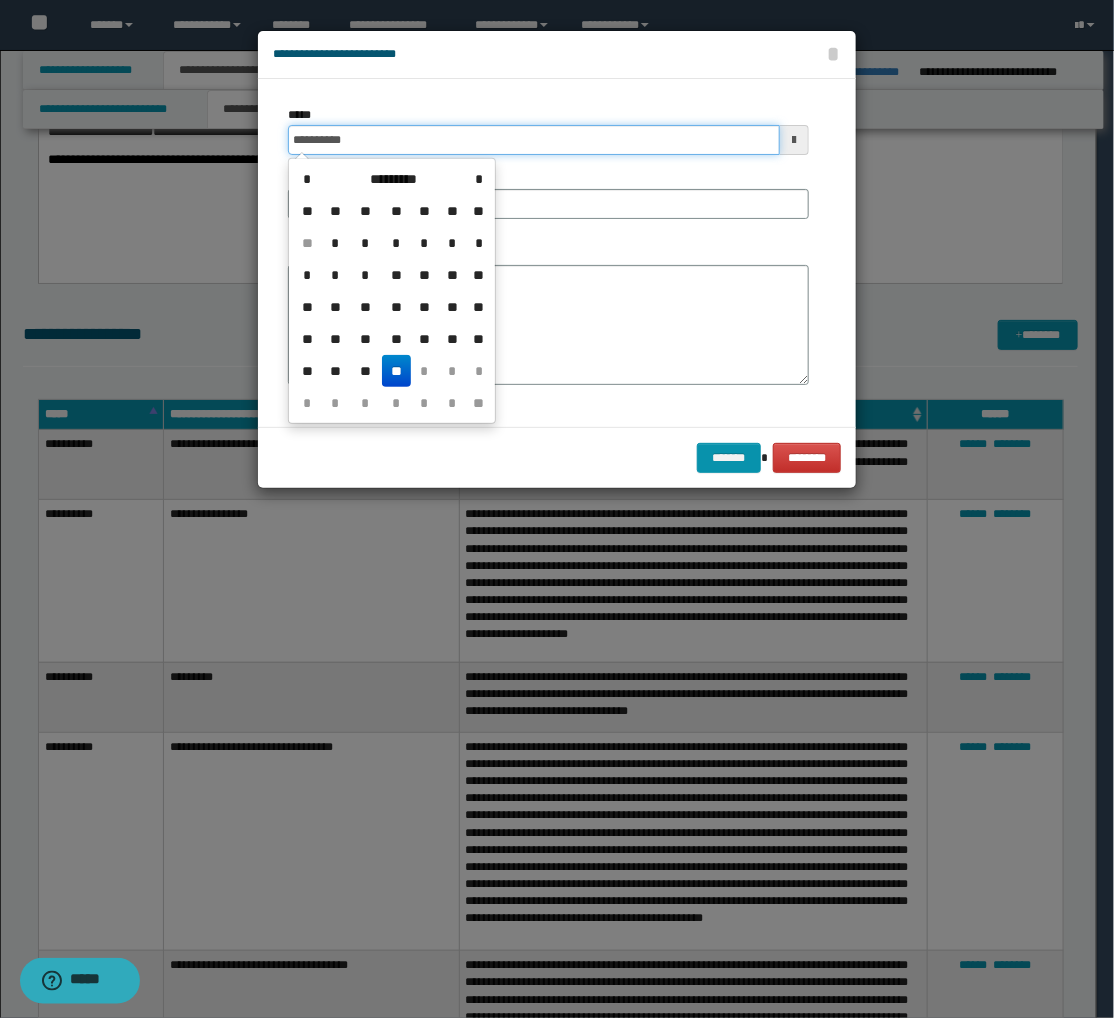 type on "**********" 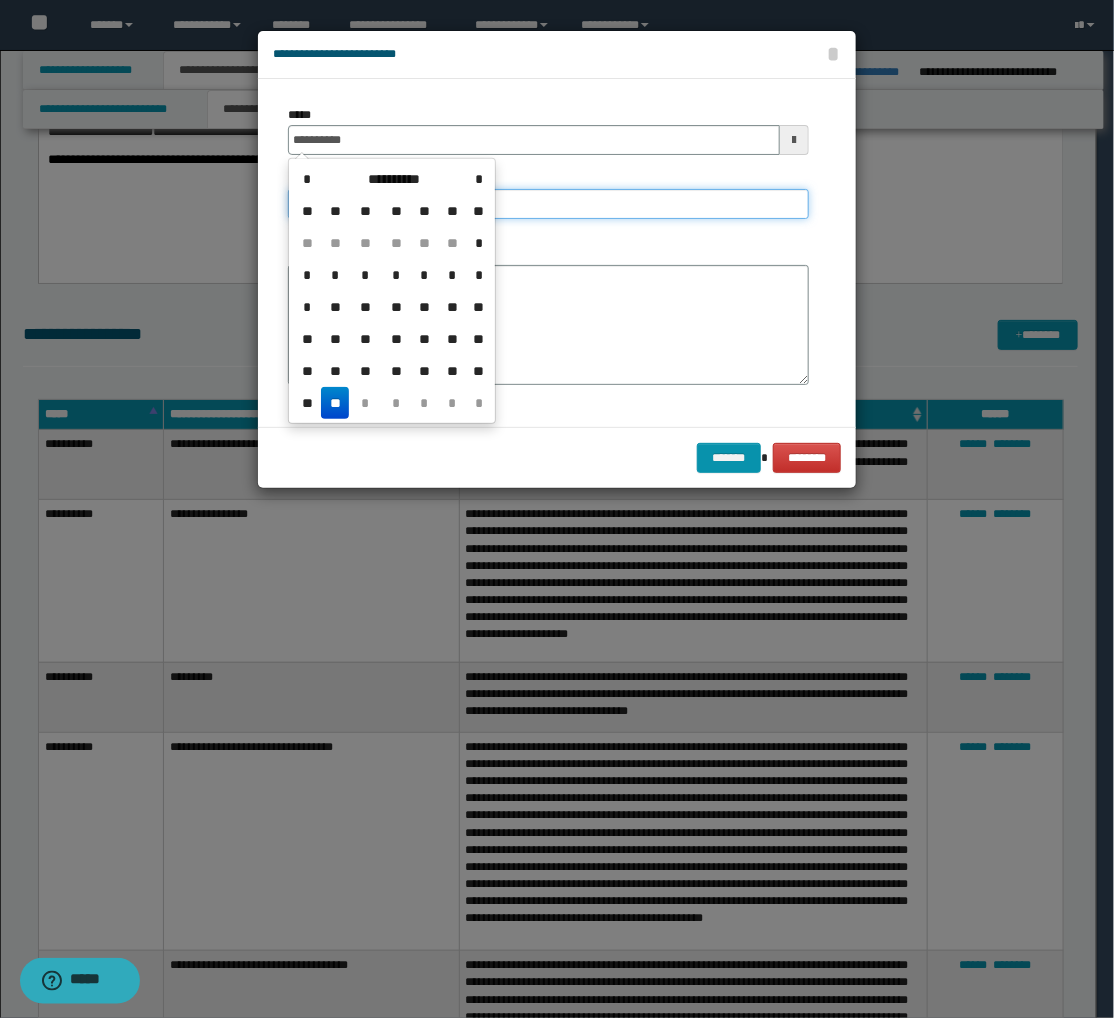 click on "**********" at bounding box center [548, 204] 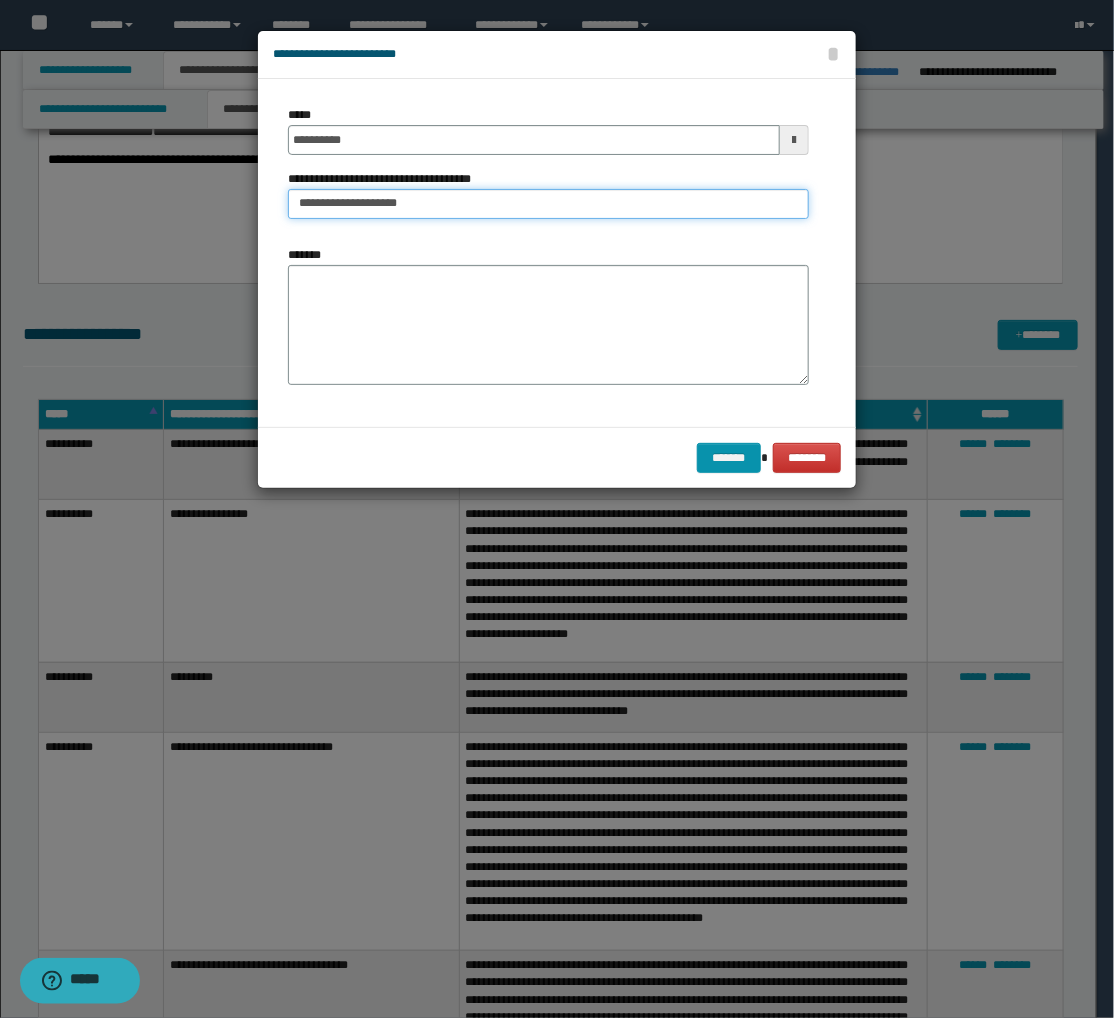 type on "**********" 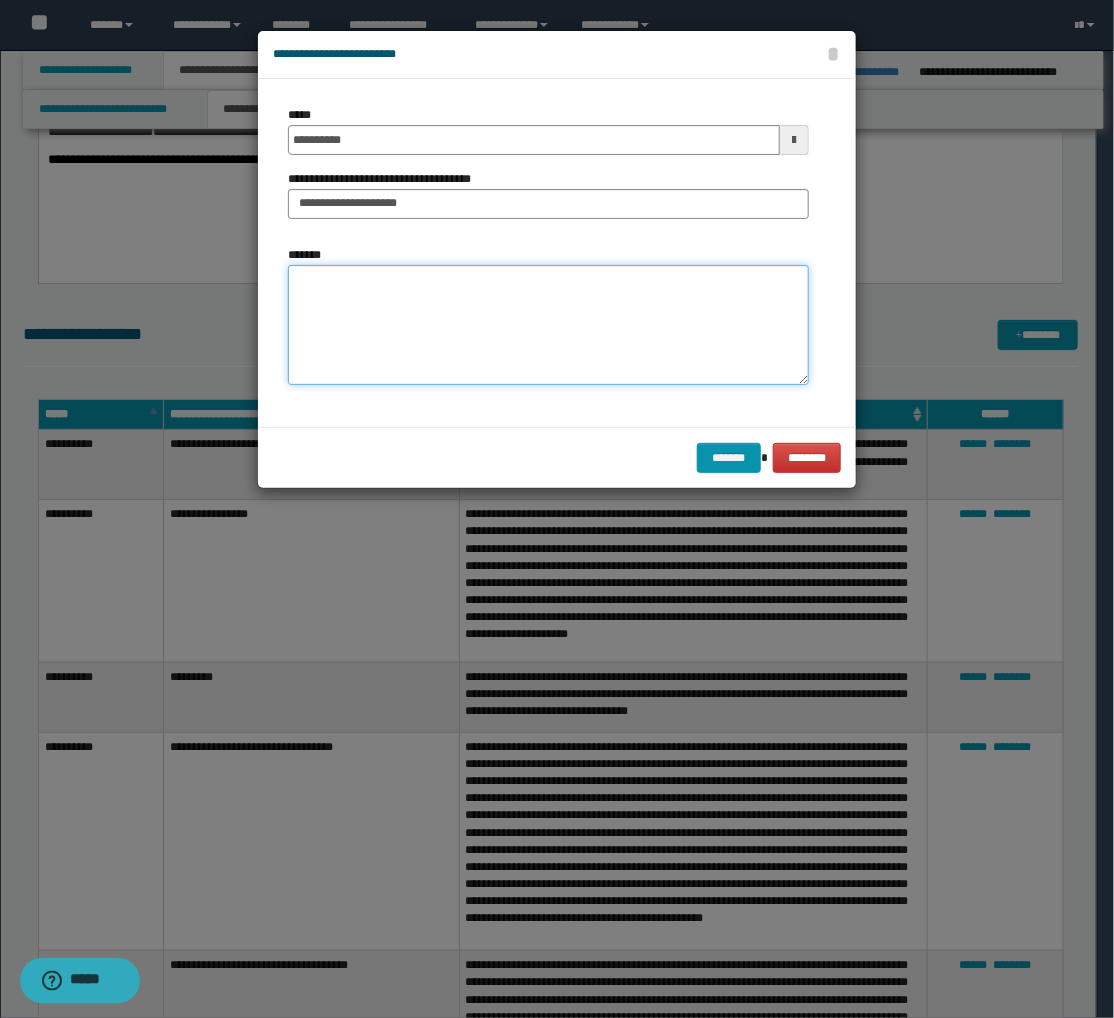 click on "*******" at bounding box center (548, 325) 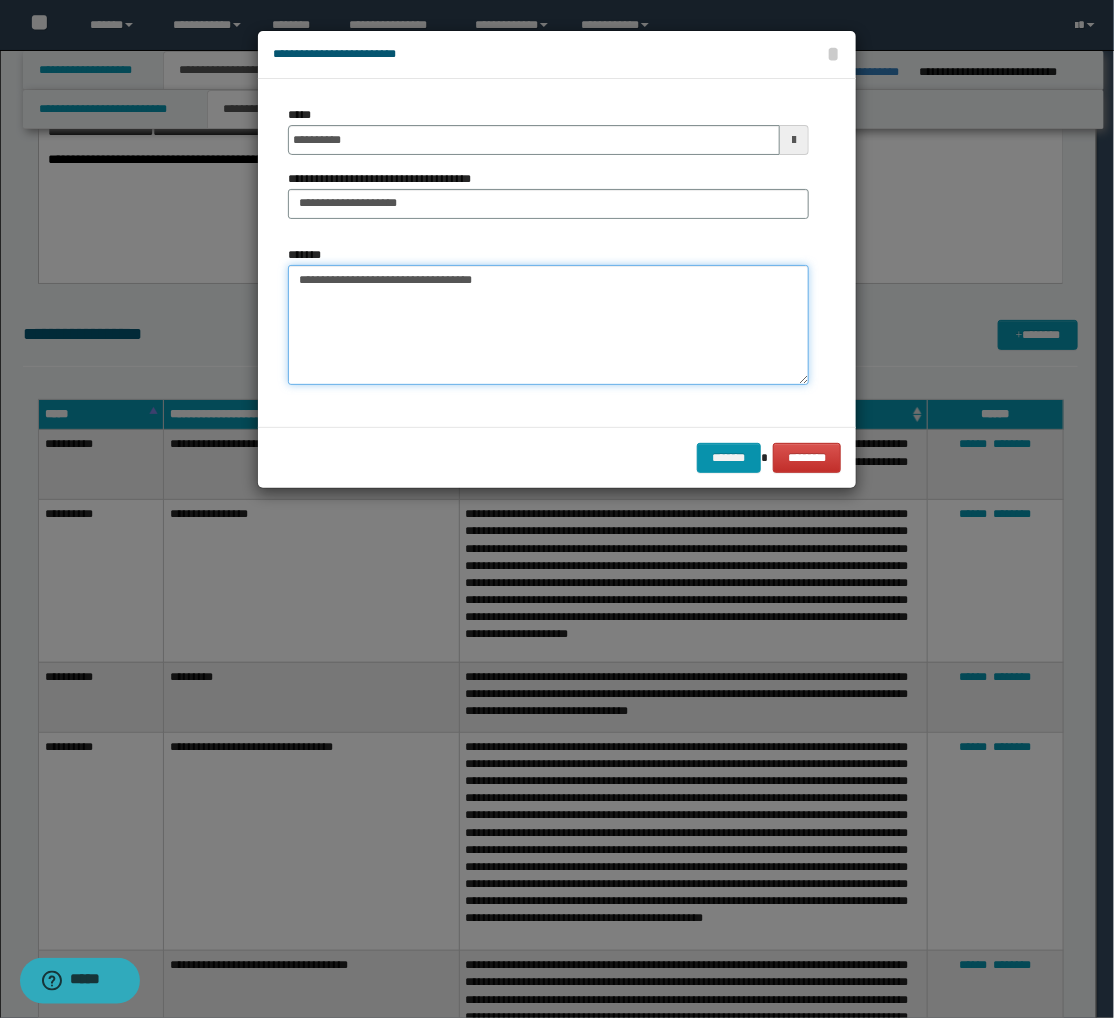 paste on "**********" 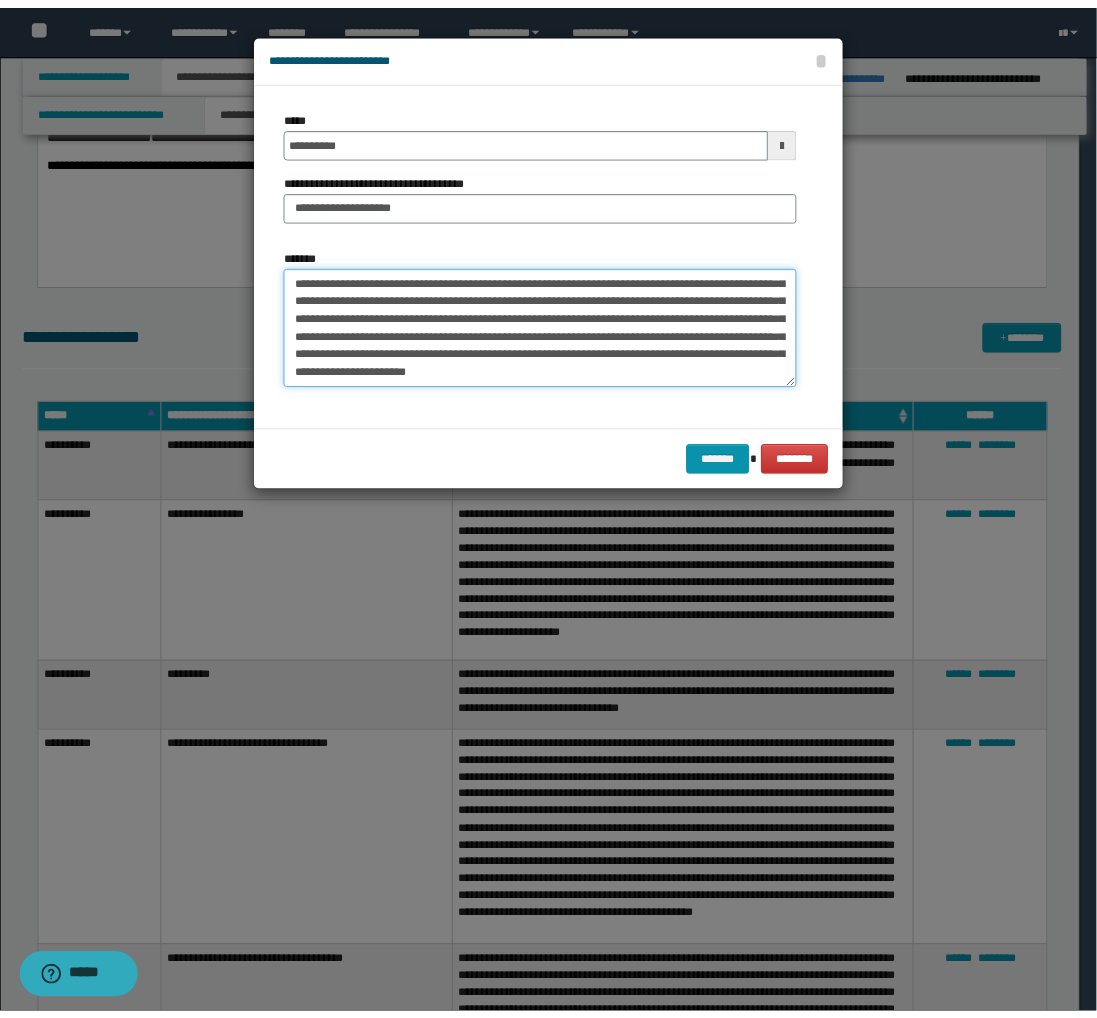 scroll, scrollTop: 0, scrollLeft: 0, axis: both 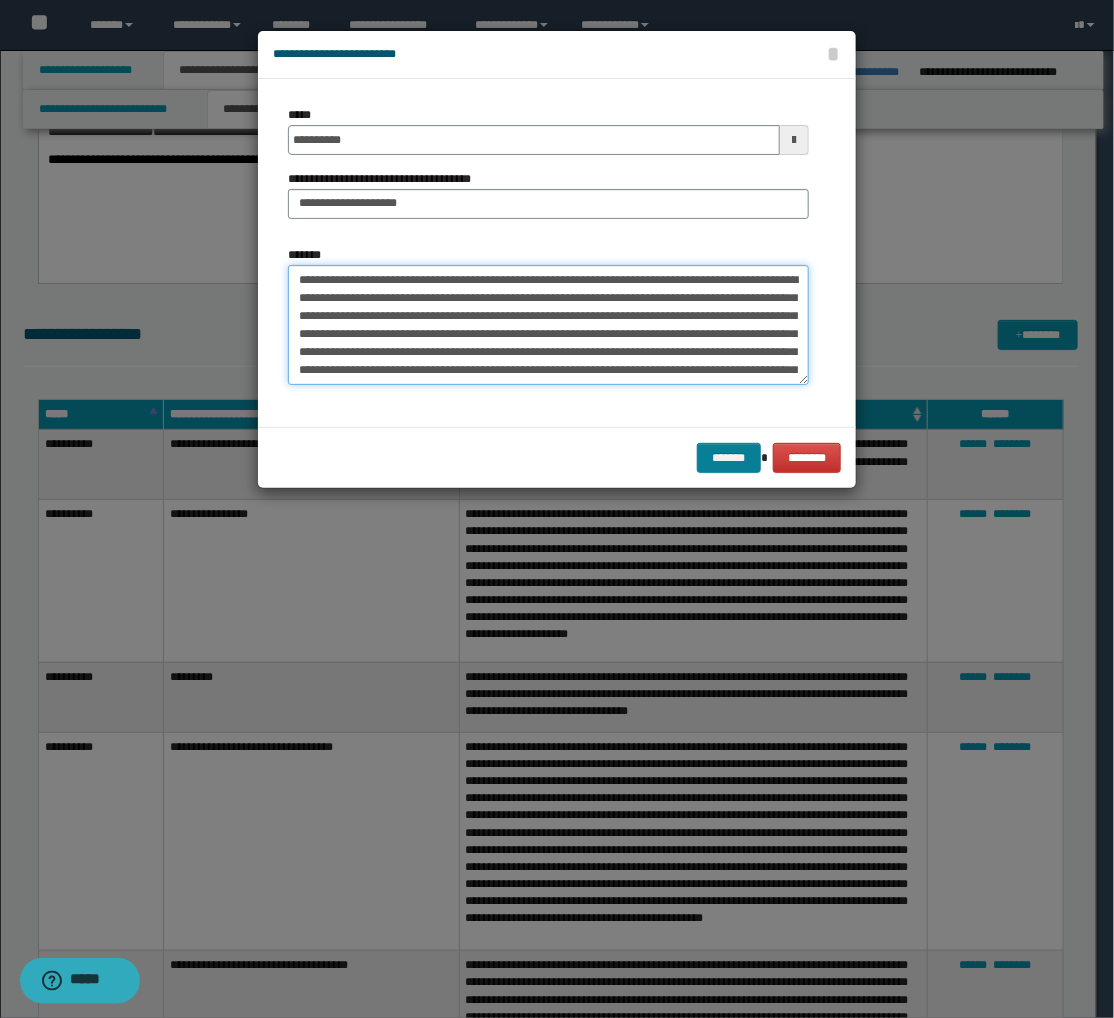 type on "**********" 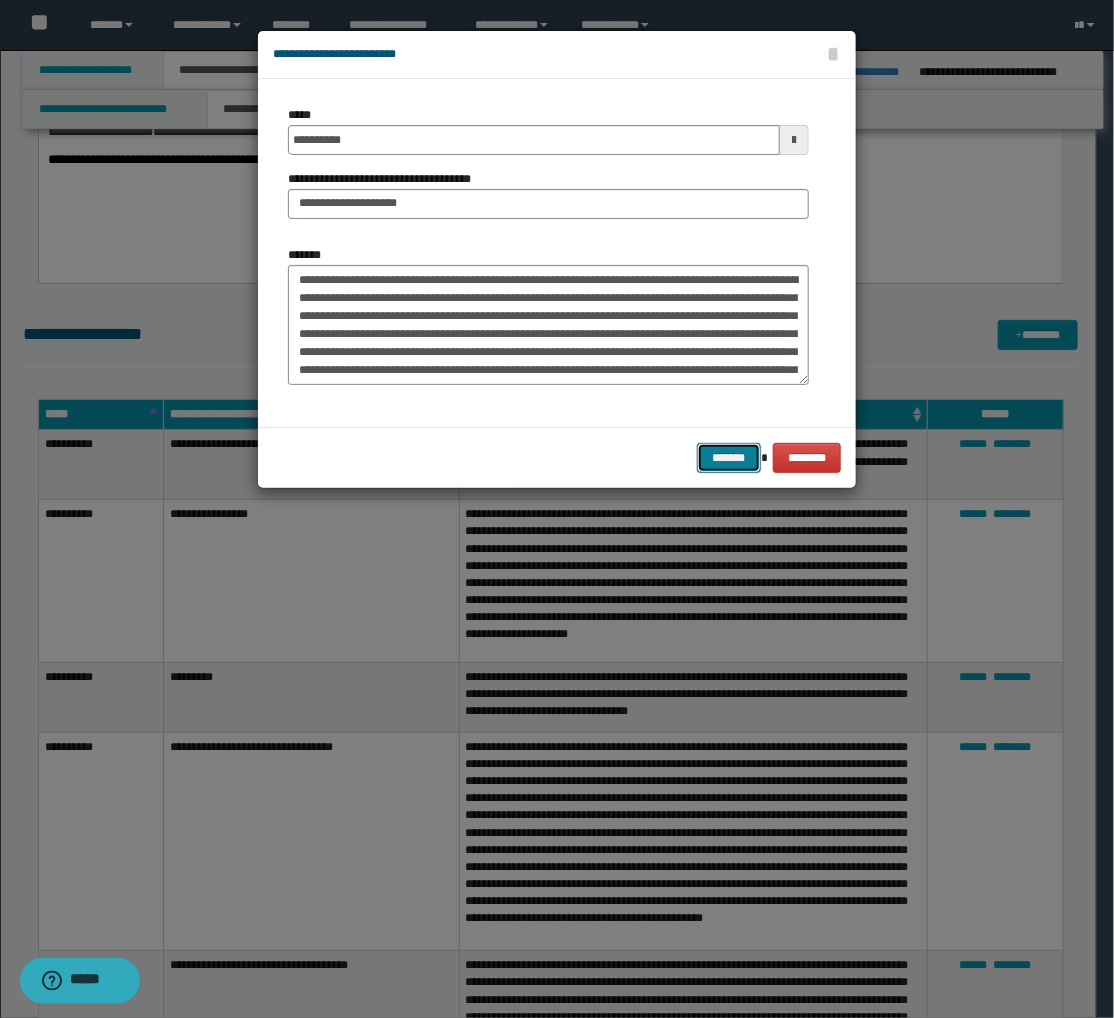 click on "*******" at bounding box center (729, 458) 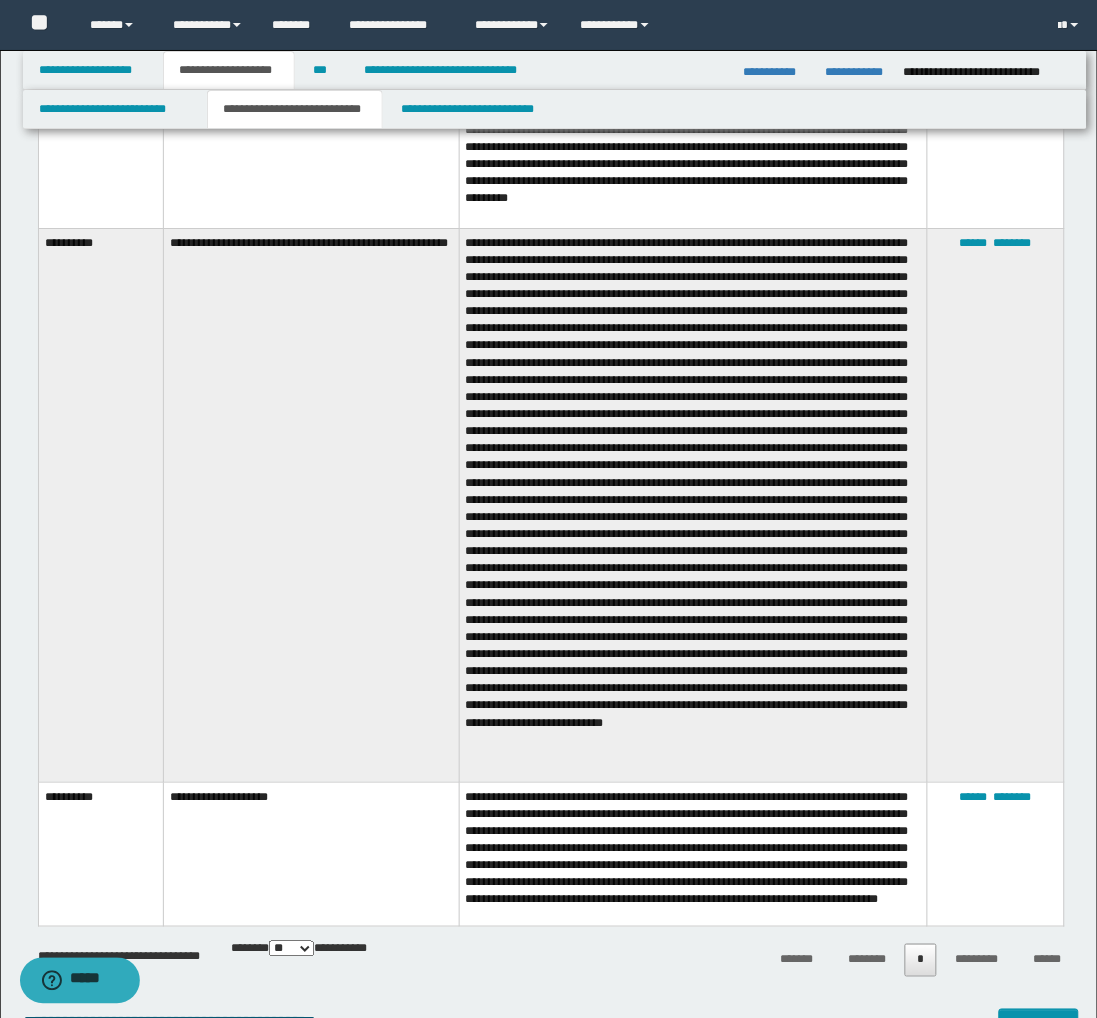 scroll, scrollTop: 5556, scrollLeft: 0, axis: vertical 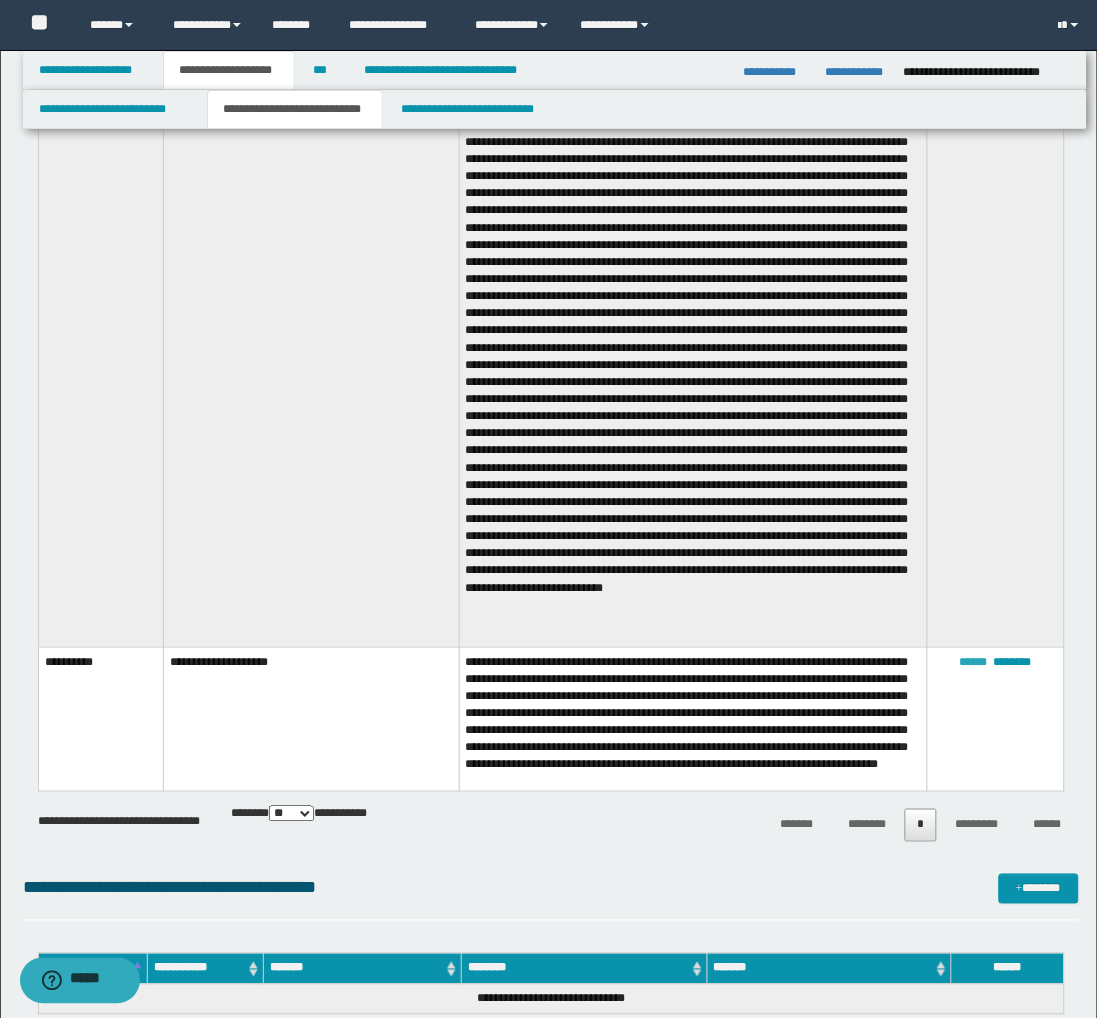 click on "******" at bounding box center [974, 662] 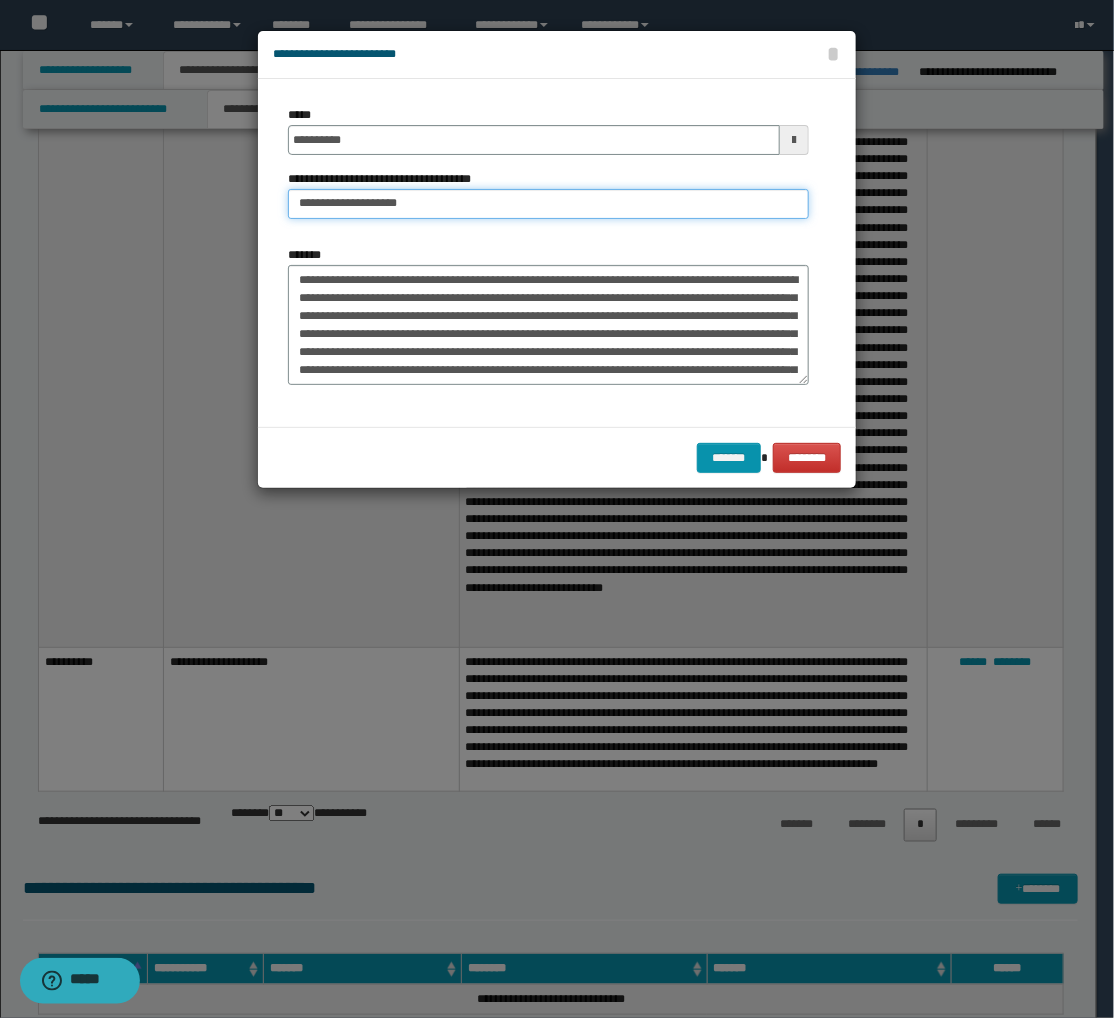 click on "**********" at bounding box center (548, 204) 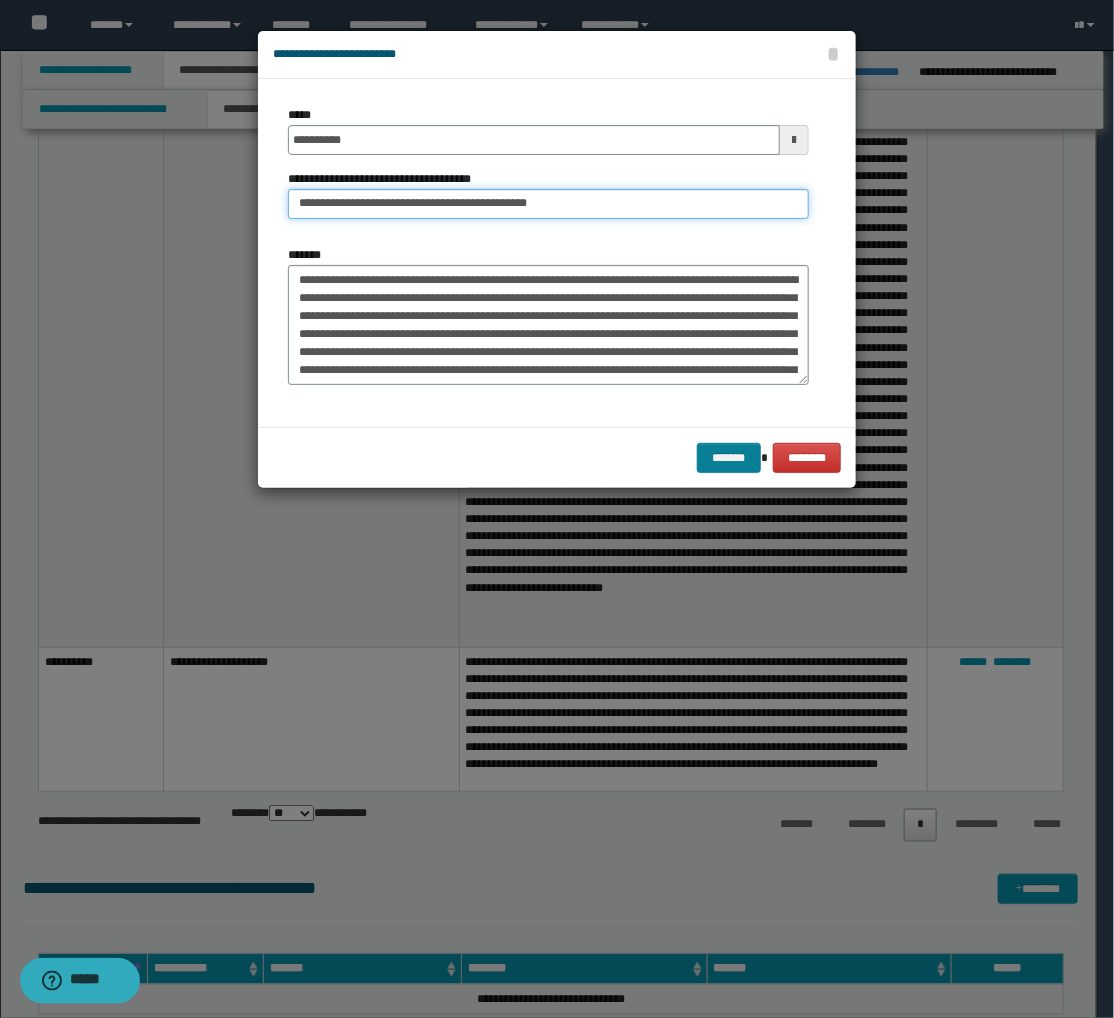 type on "**********" 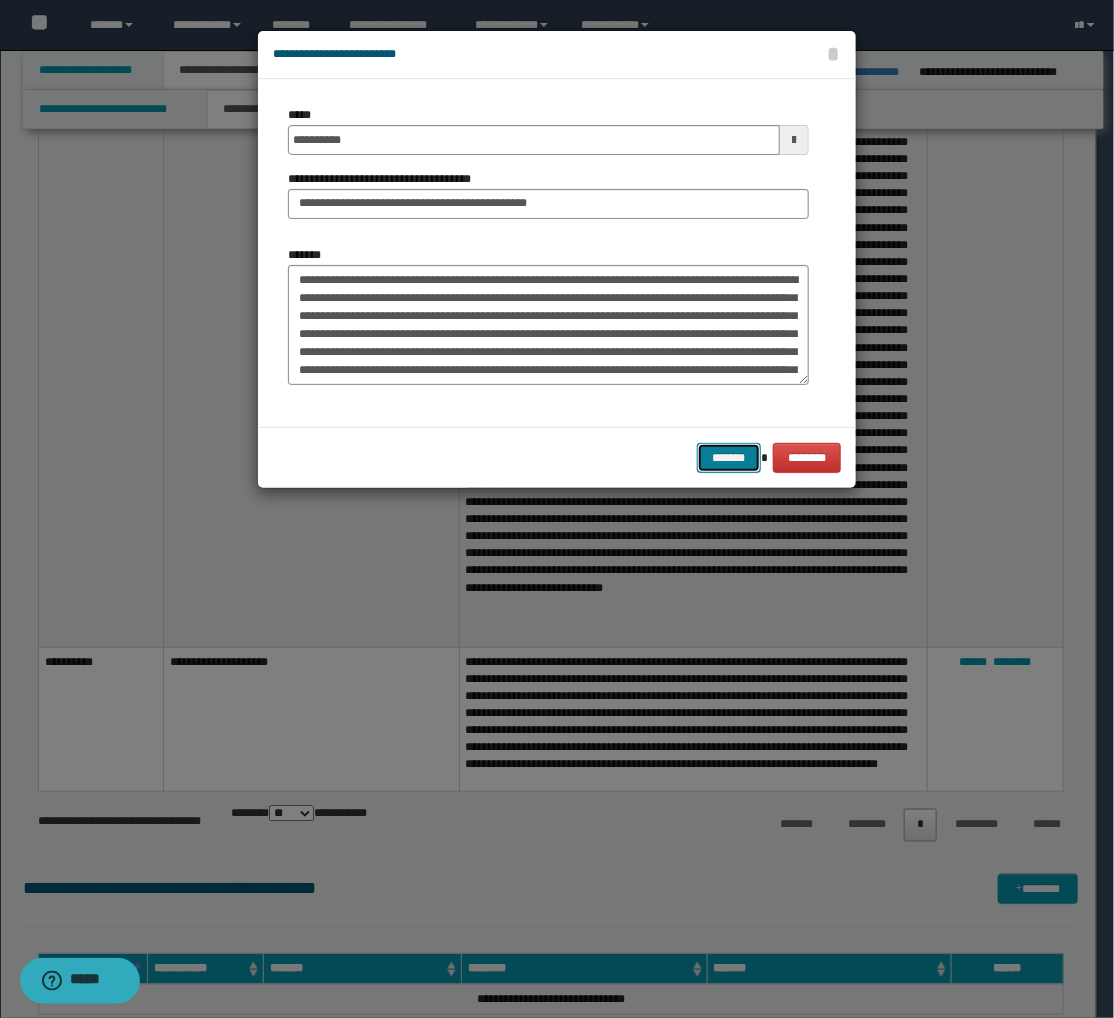 click on "*******" at bounding box center (729, 458) 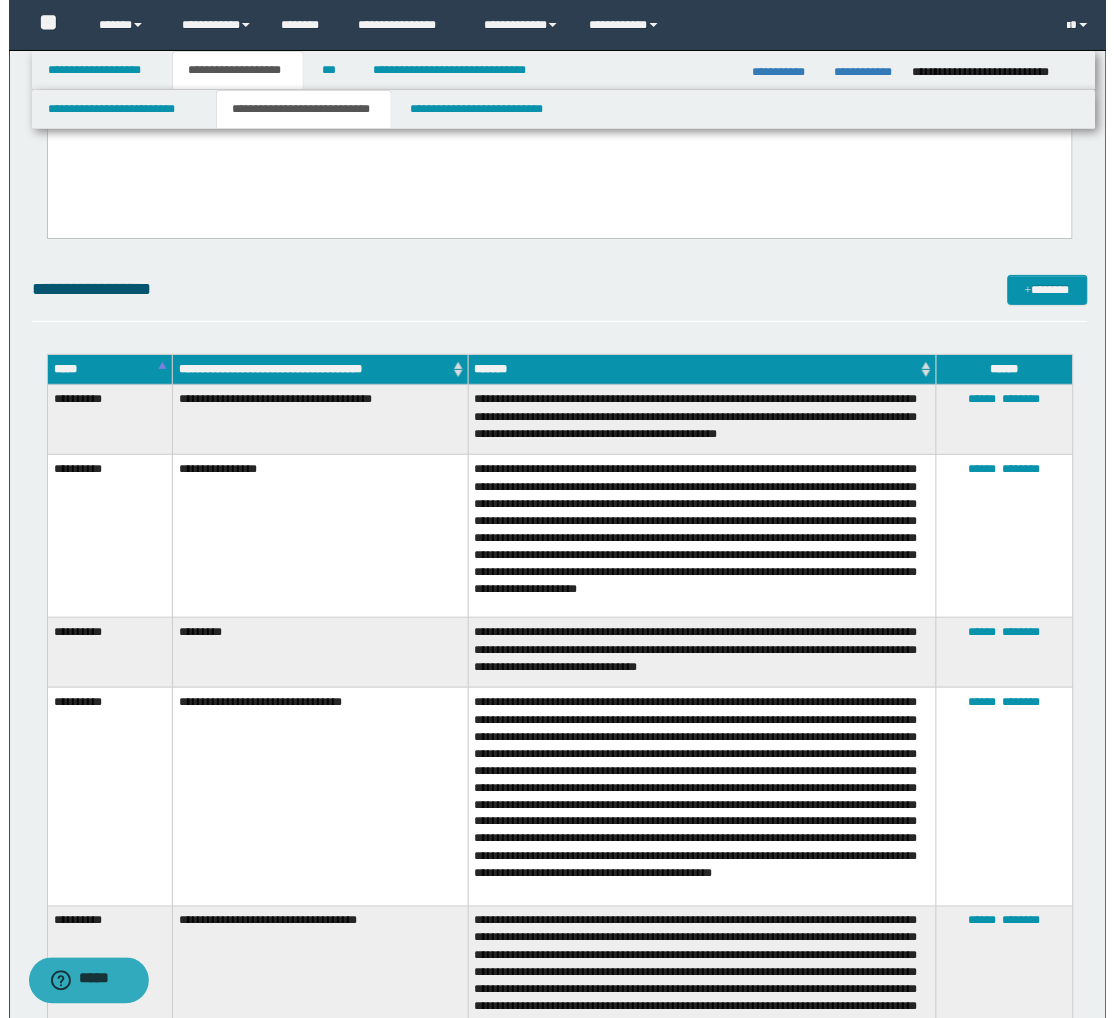 scroll, scrollTop: 2667, scrollLeft: 0, axis: vertical 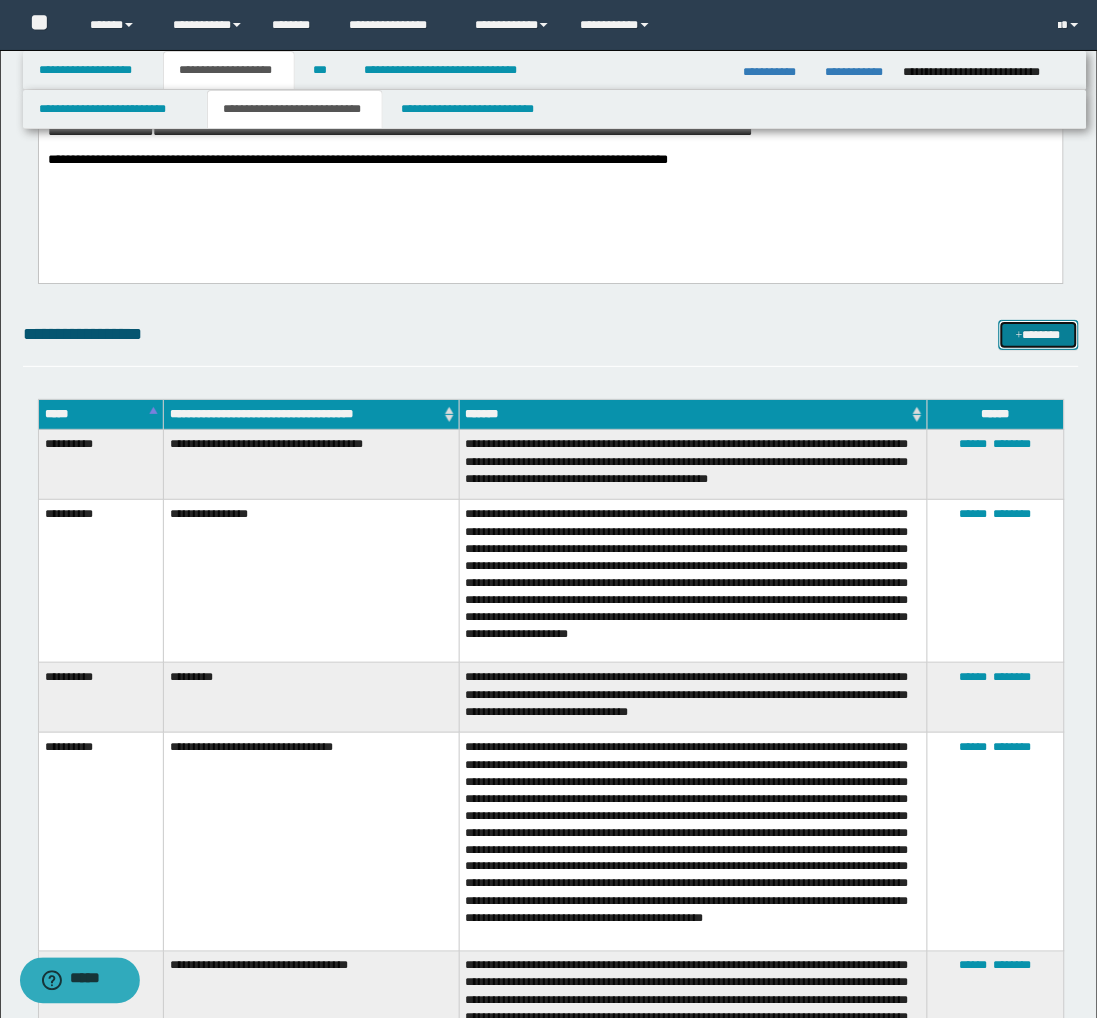 click on "*******" at bounding box center (1039, 335) 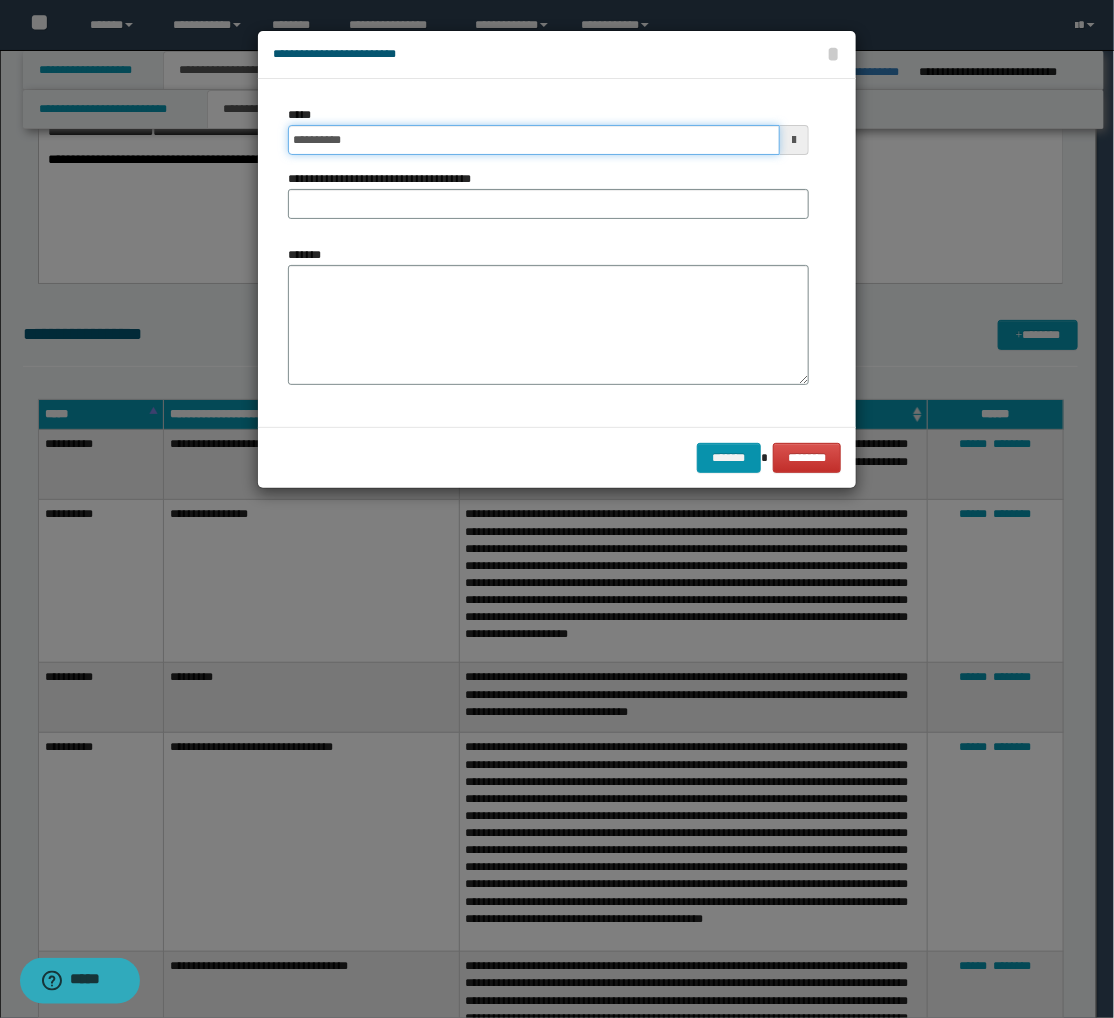 click on "**********" at bounding box center [557, -2158] 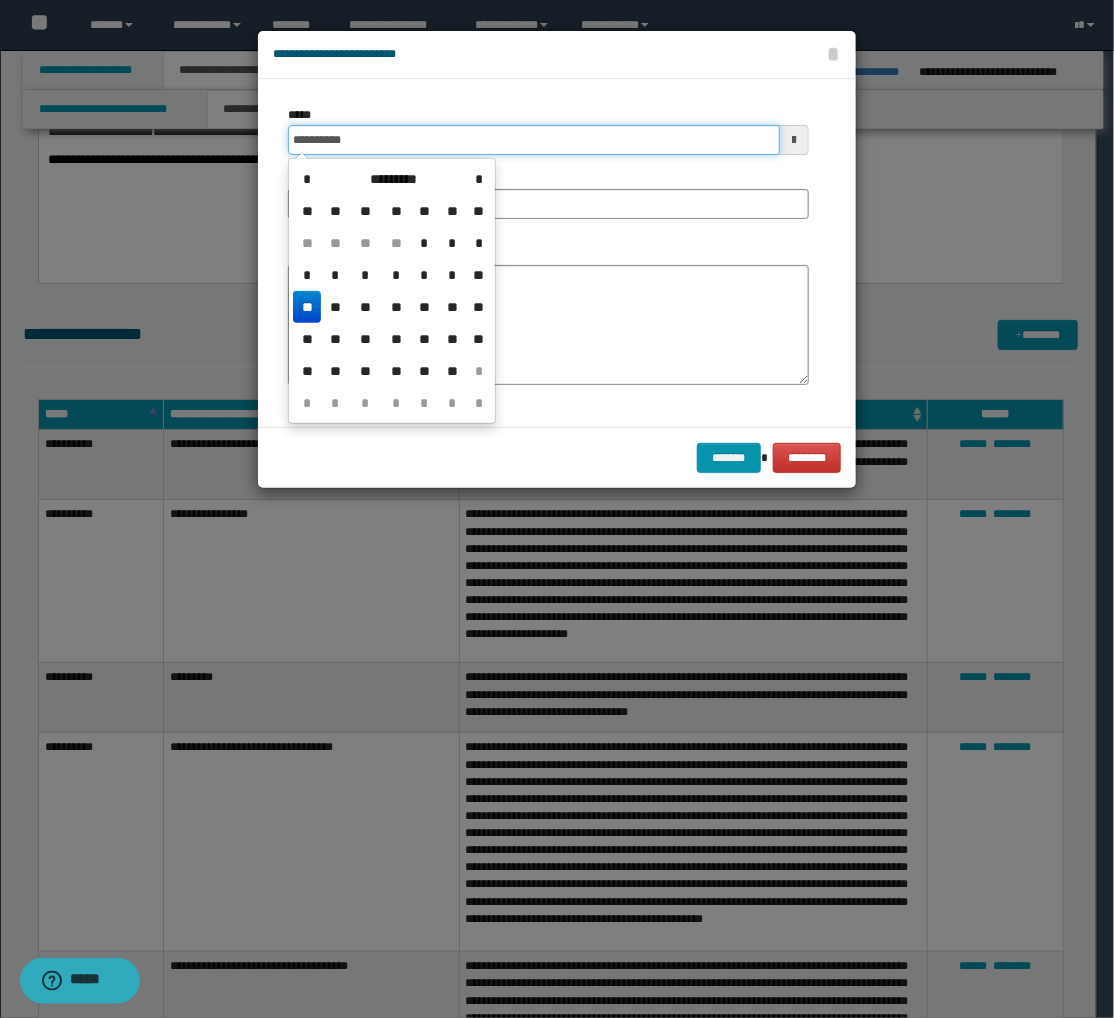 type on "**********" 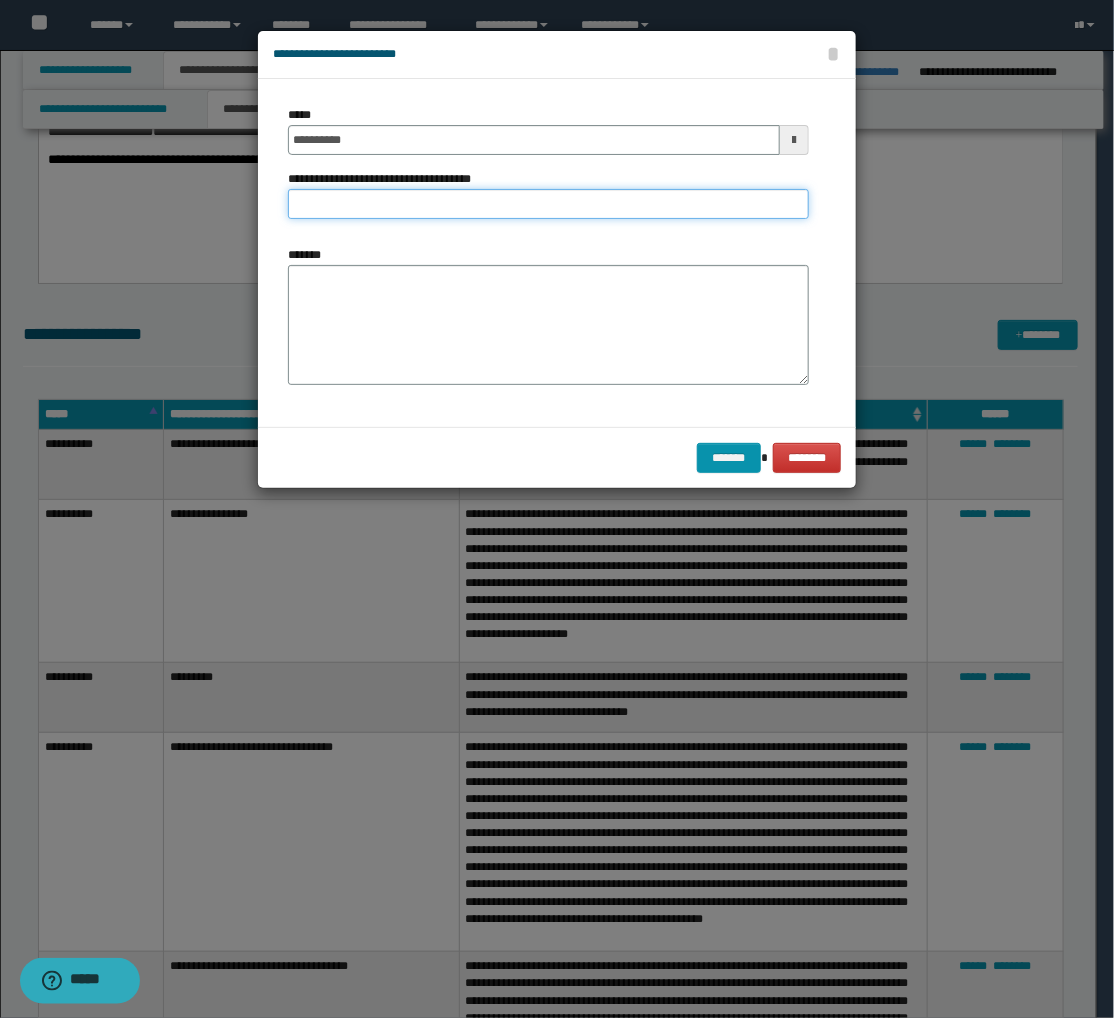 click on "**********" at bounding box center (548, 204) 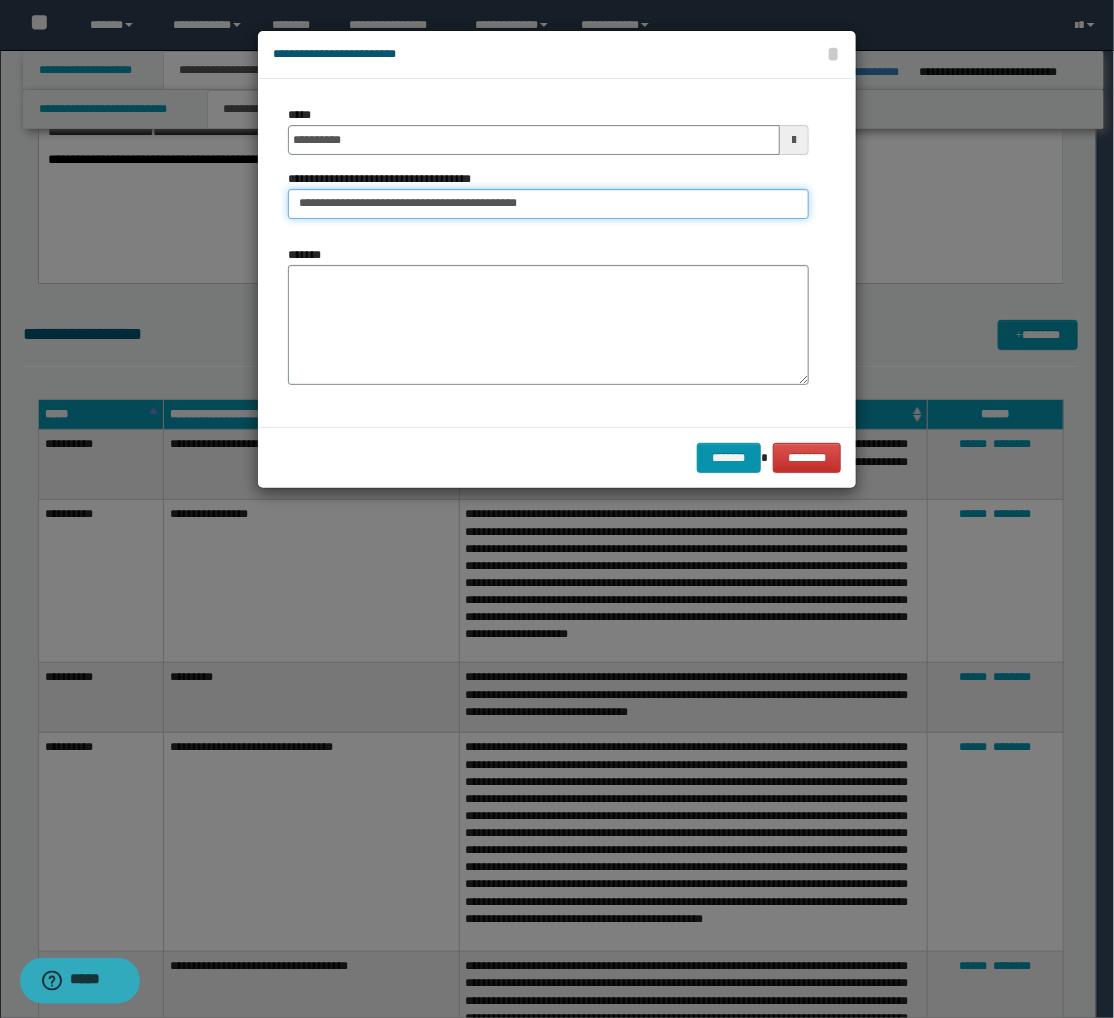 drag, startPoint x: 565, startPoint y: 200, endPoint x: 363, endPoint y: 222, distance: 203.19449 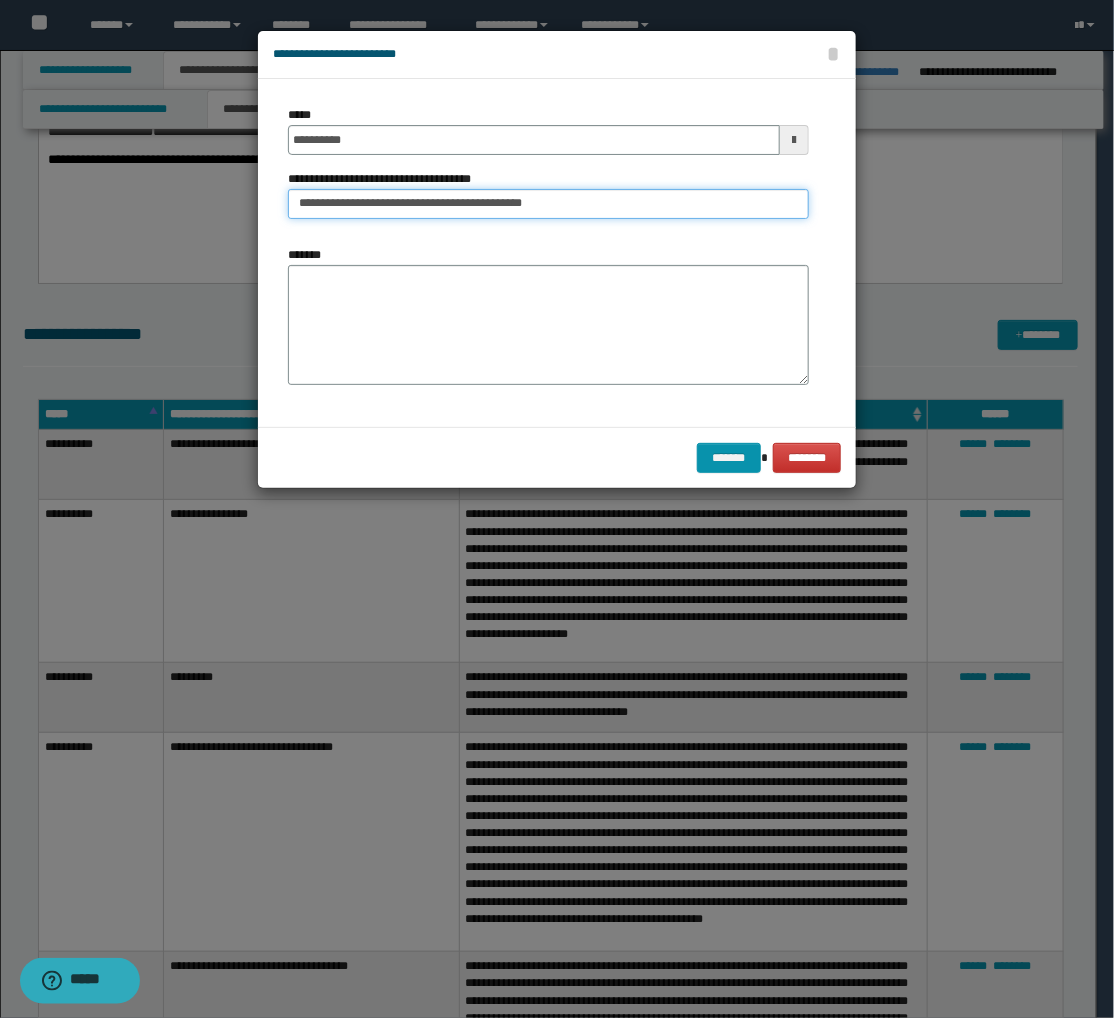 type on "**********" 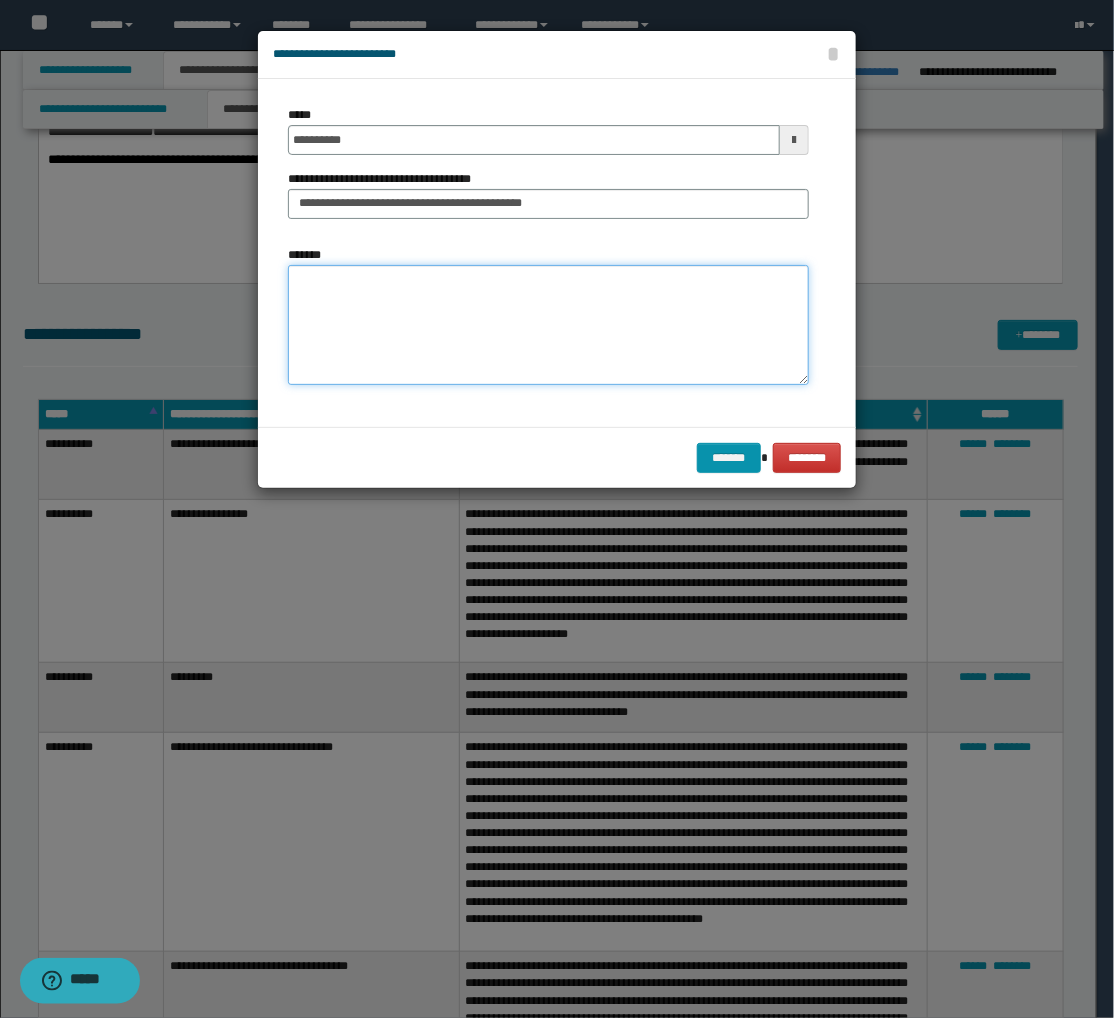 click on "*******" at bounding box center [548, 325] 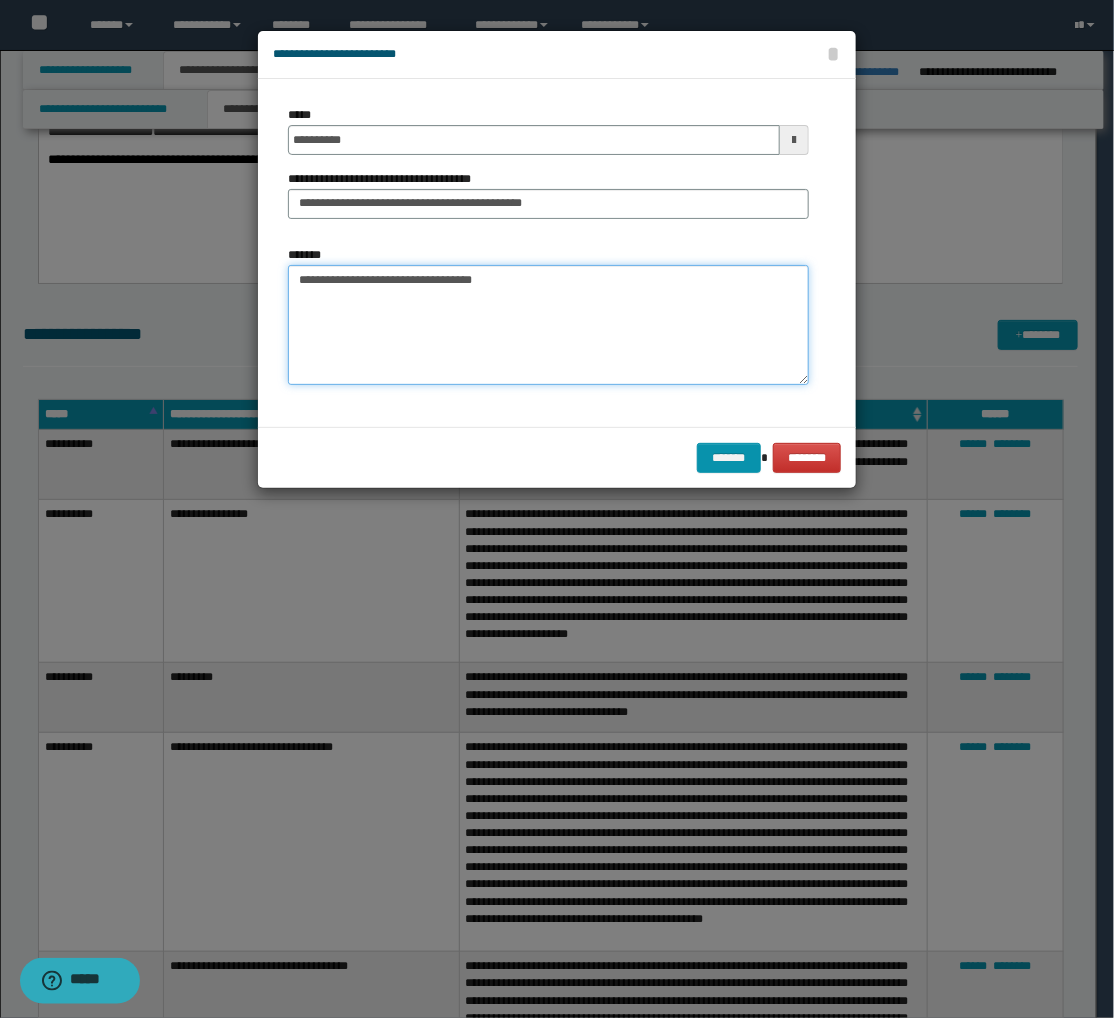 paste on "**********" 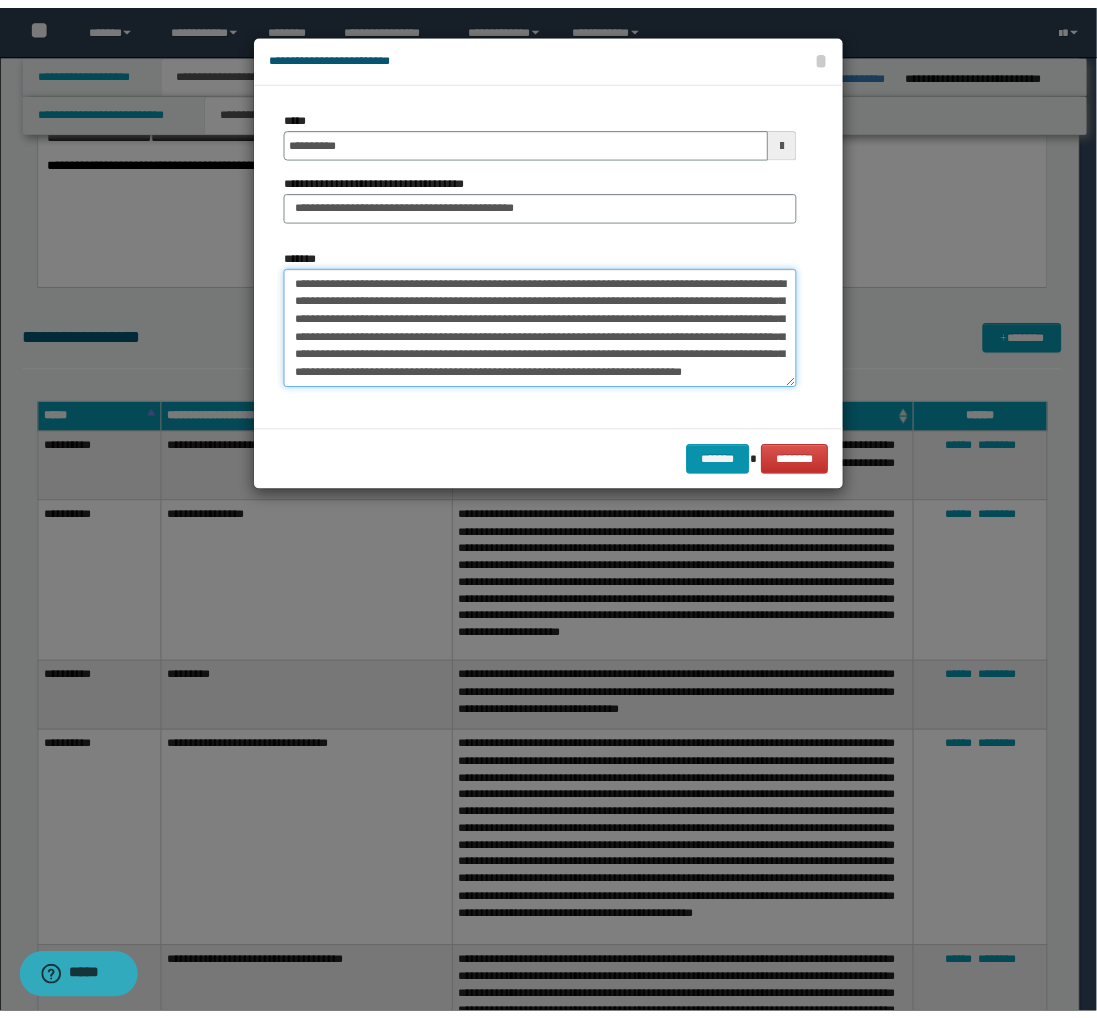 scroll, scrollTop: 0, scrollLeft: 0, axis: both 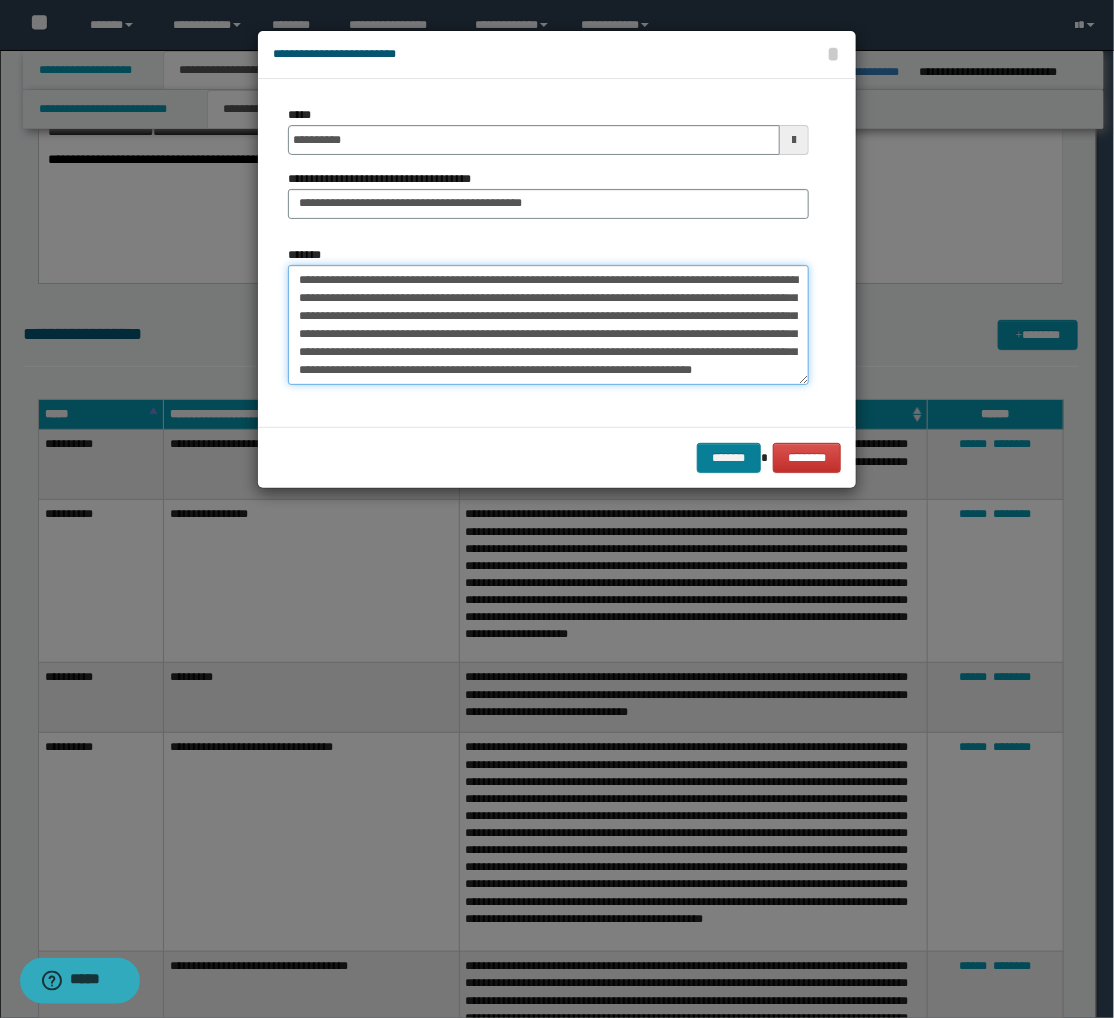 type on "**********" 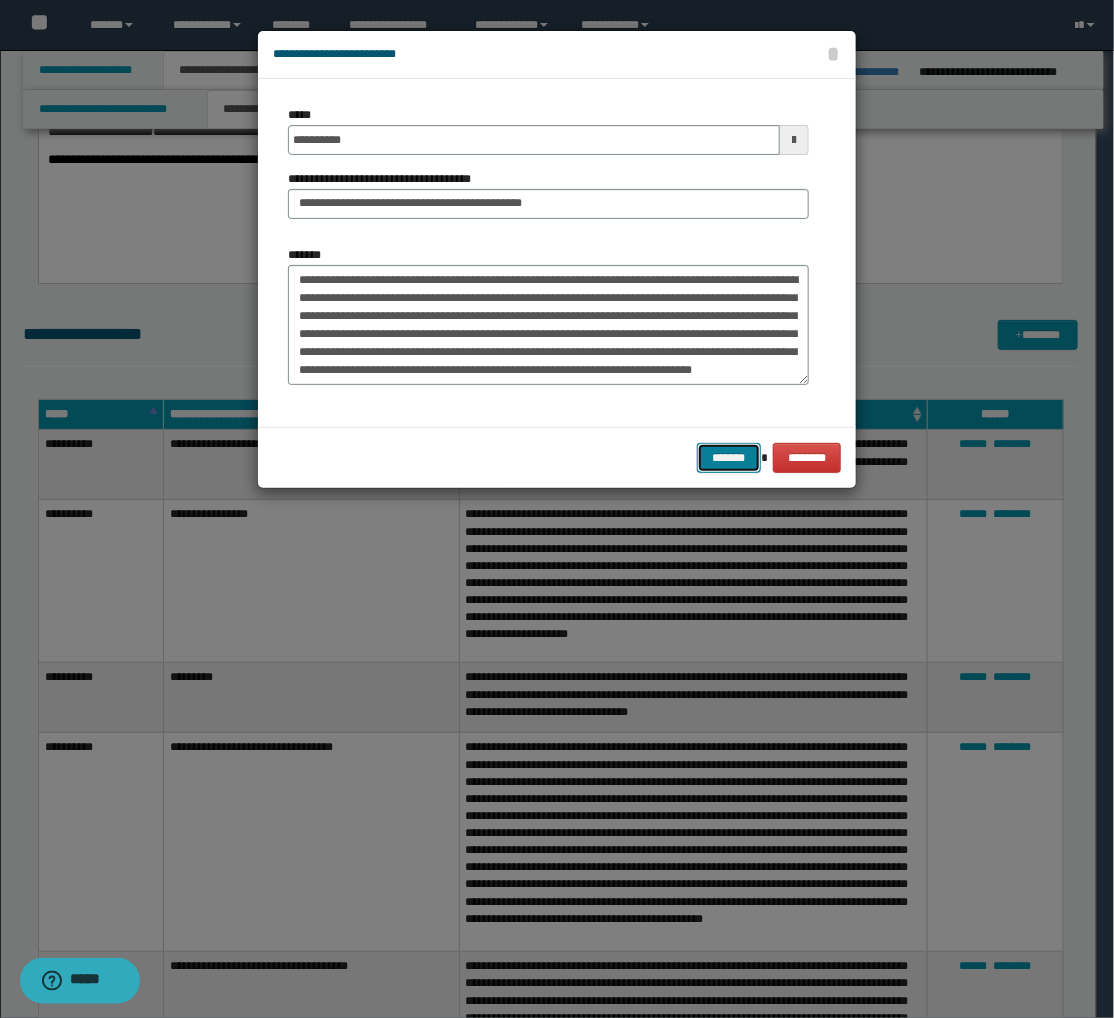 click on "*******" at bounding box center (729, 458) 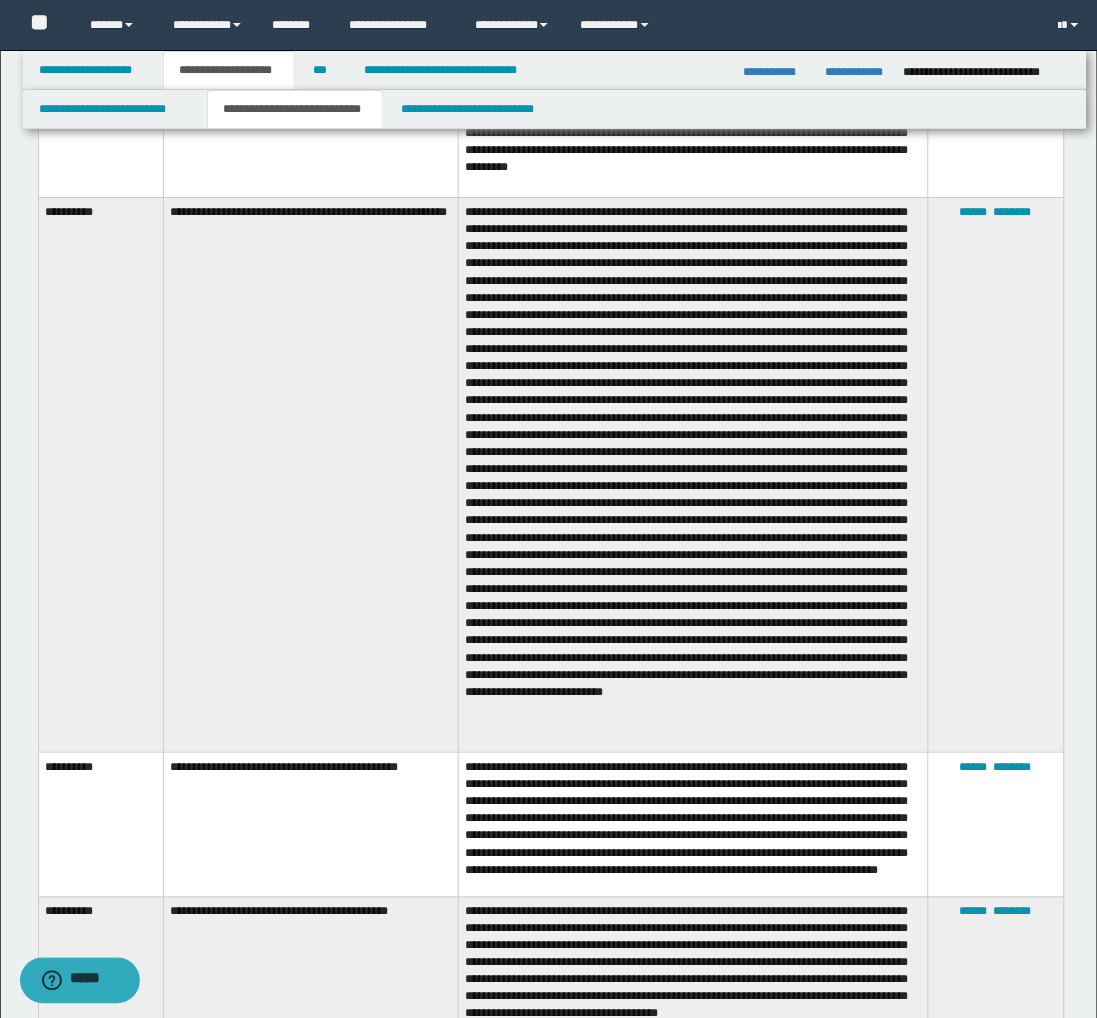 scroll, scrollTop: 5445, scrollLeft: 0, axis: vertical 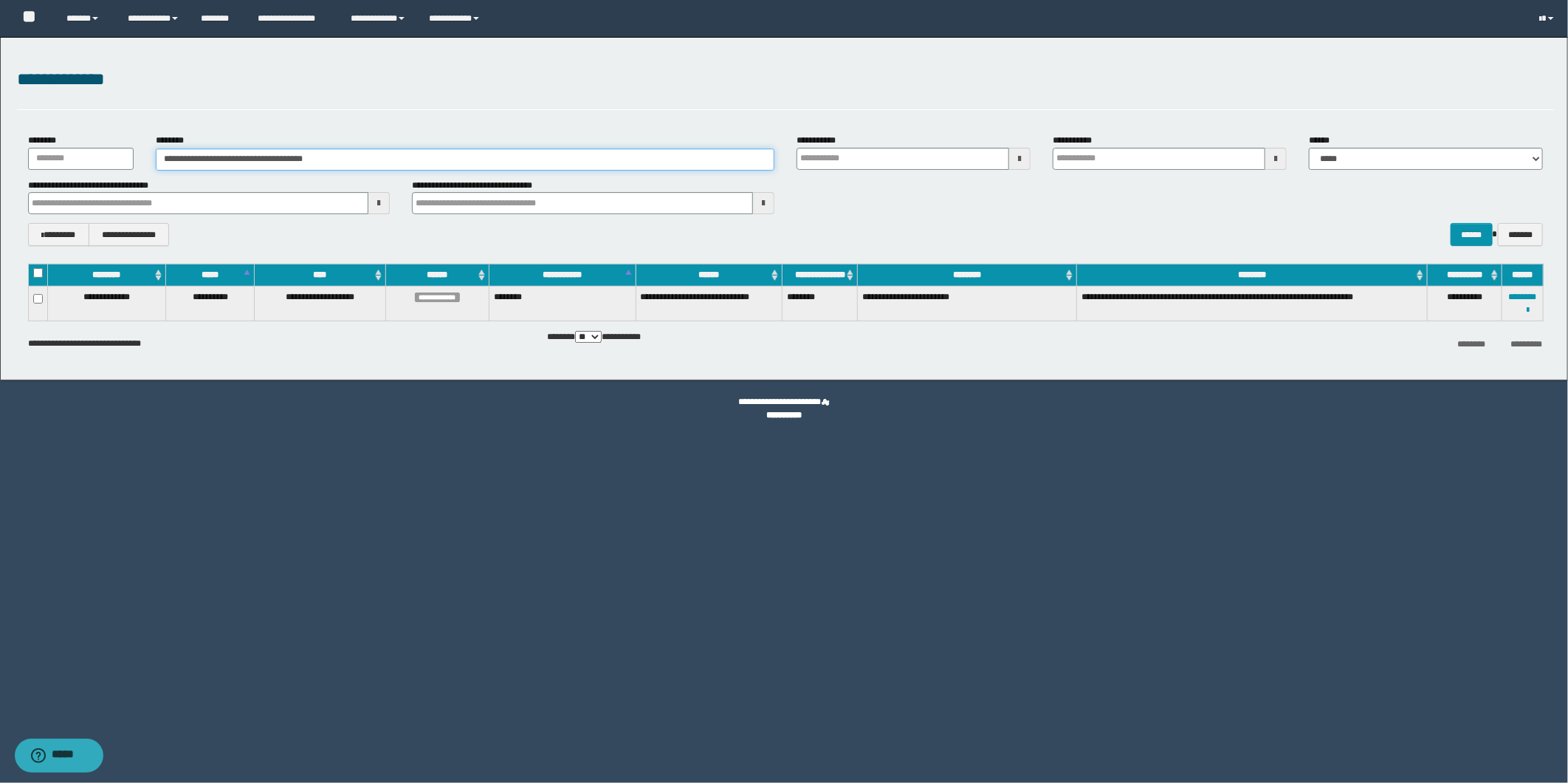 drag, startPoint x: 350, startPoint y: 155, endPoint x: 160, endPoint y: 167, distance: 190.37857 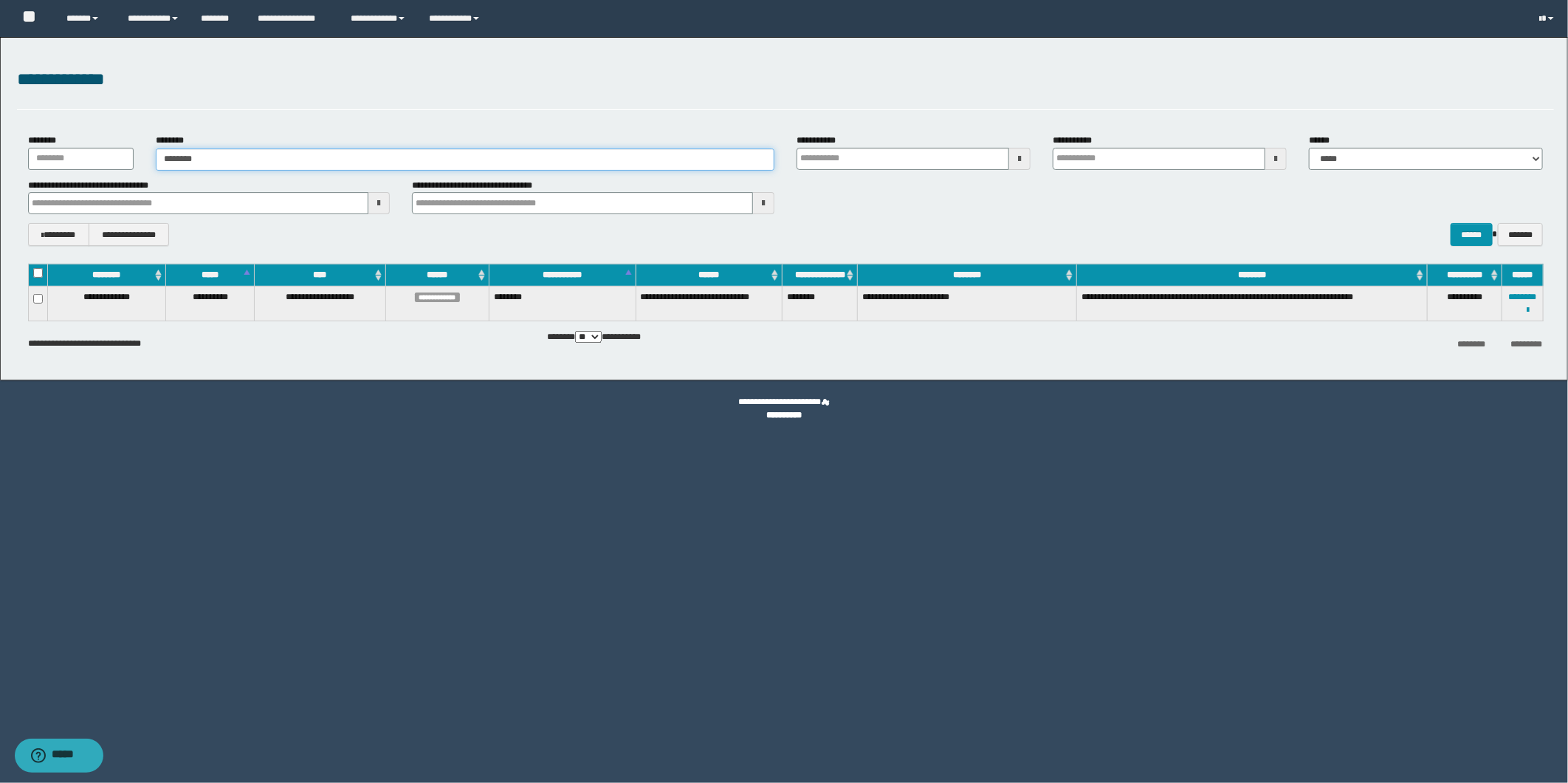 type on "********" 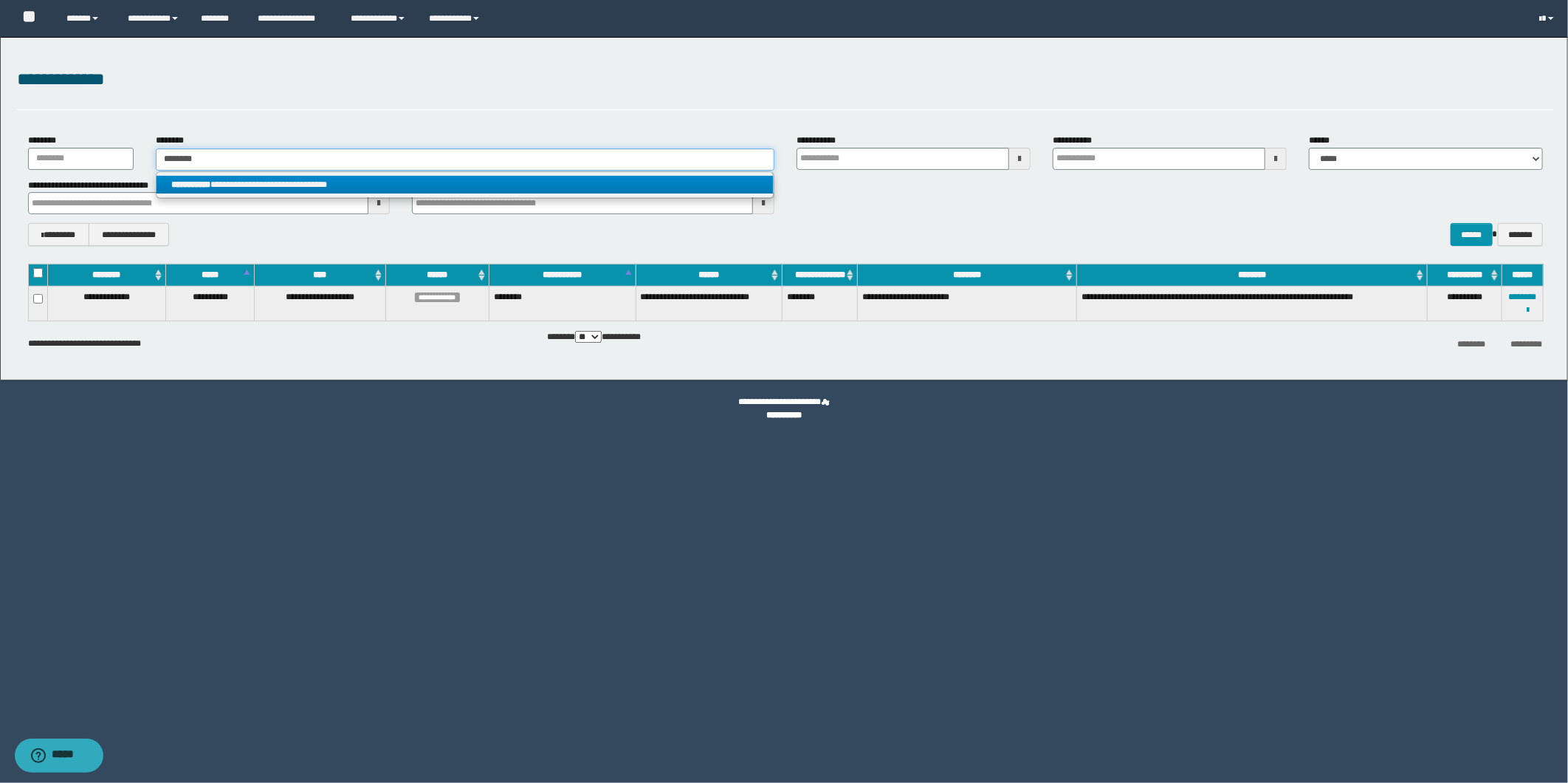 type on "********" 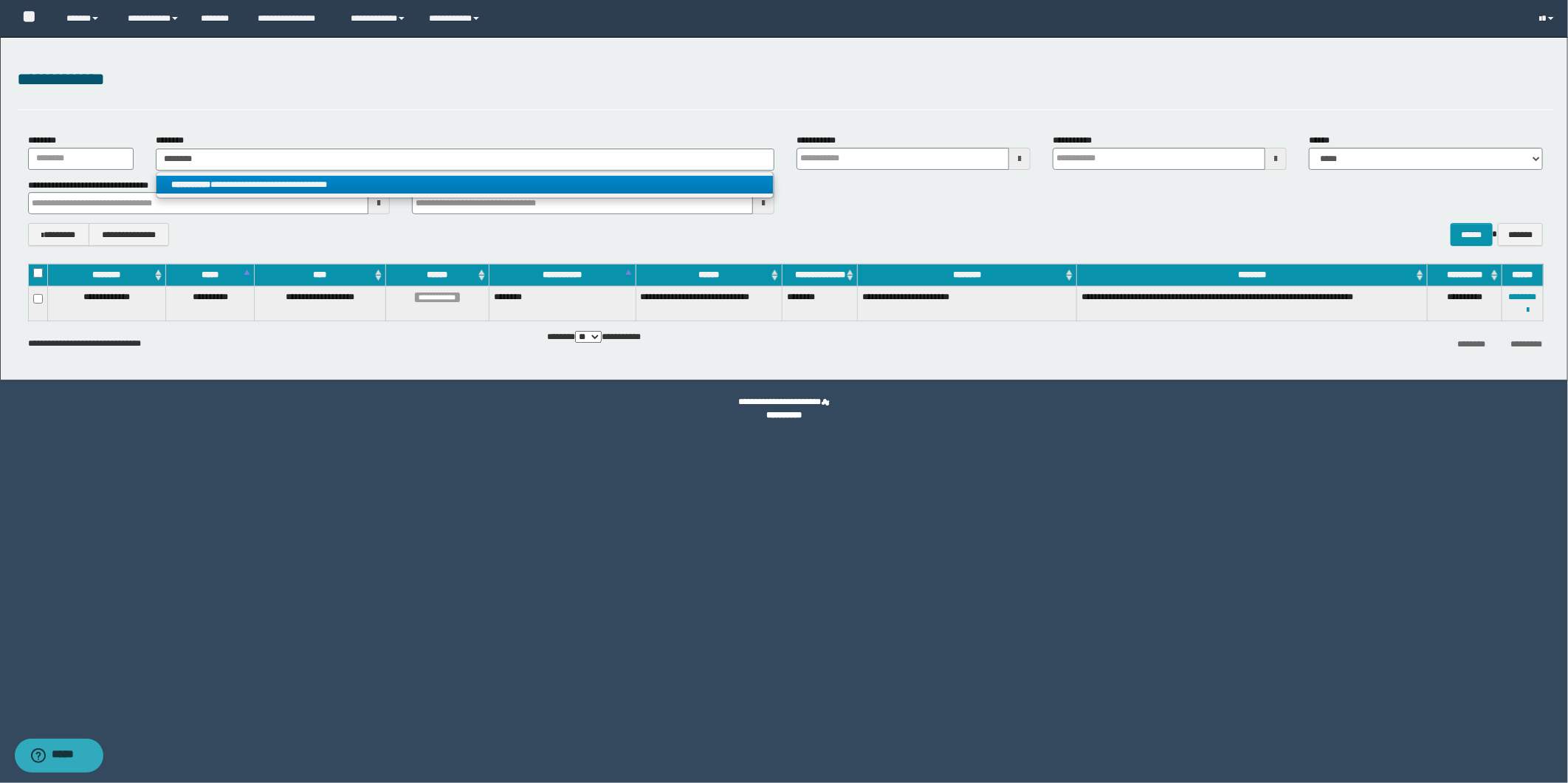 click on "**********" at bounding box center (190, 185) 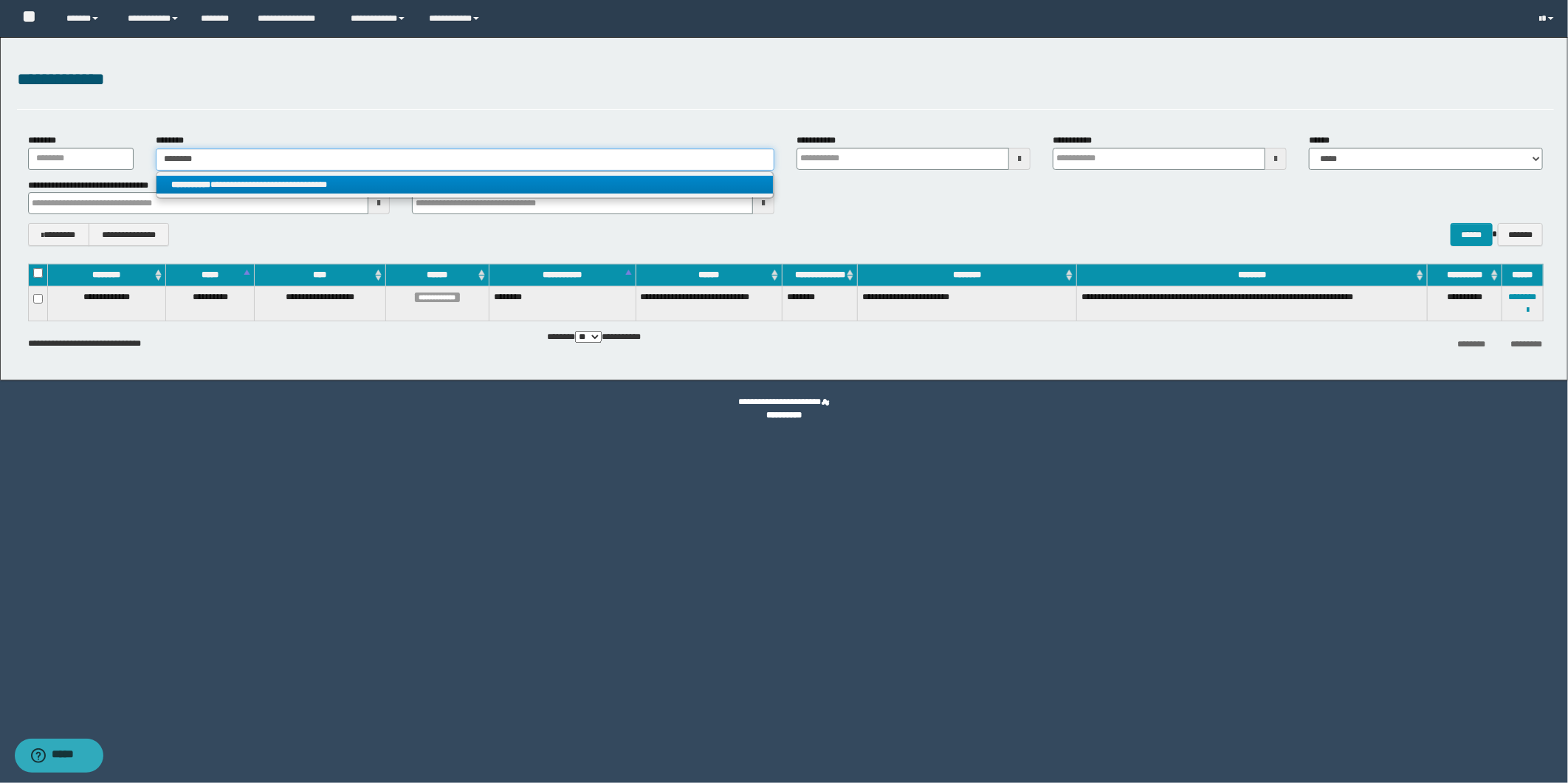 type 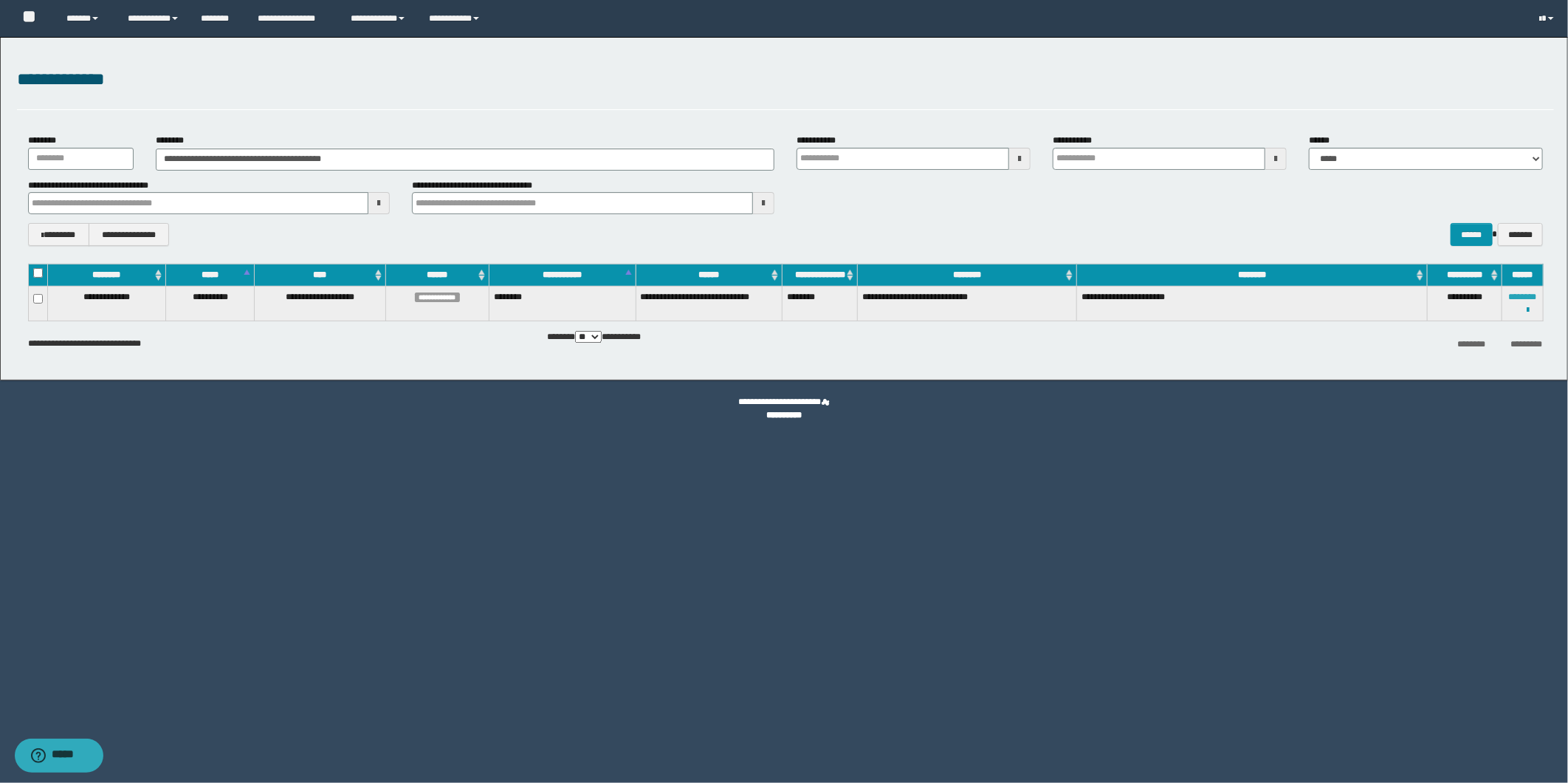 click on "********" at bounding box center (1523, 297) 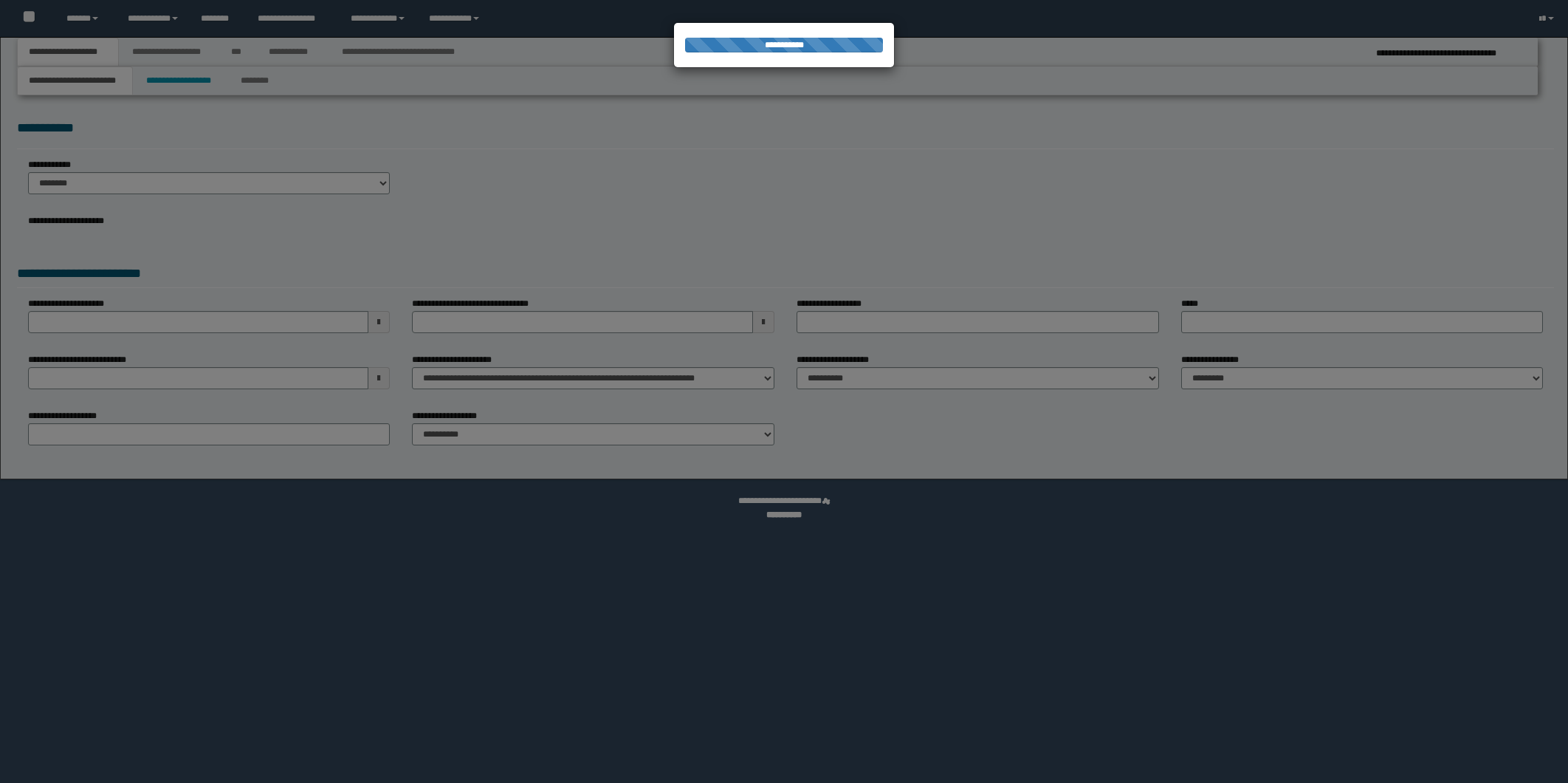 scroll, scrollTop: 0, scrollLeft: 0, axis: both 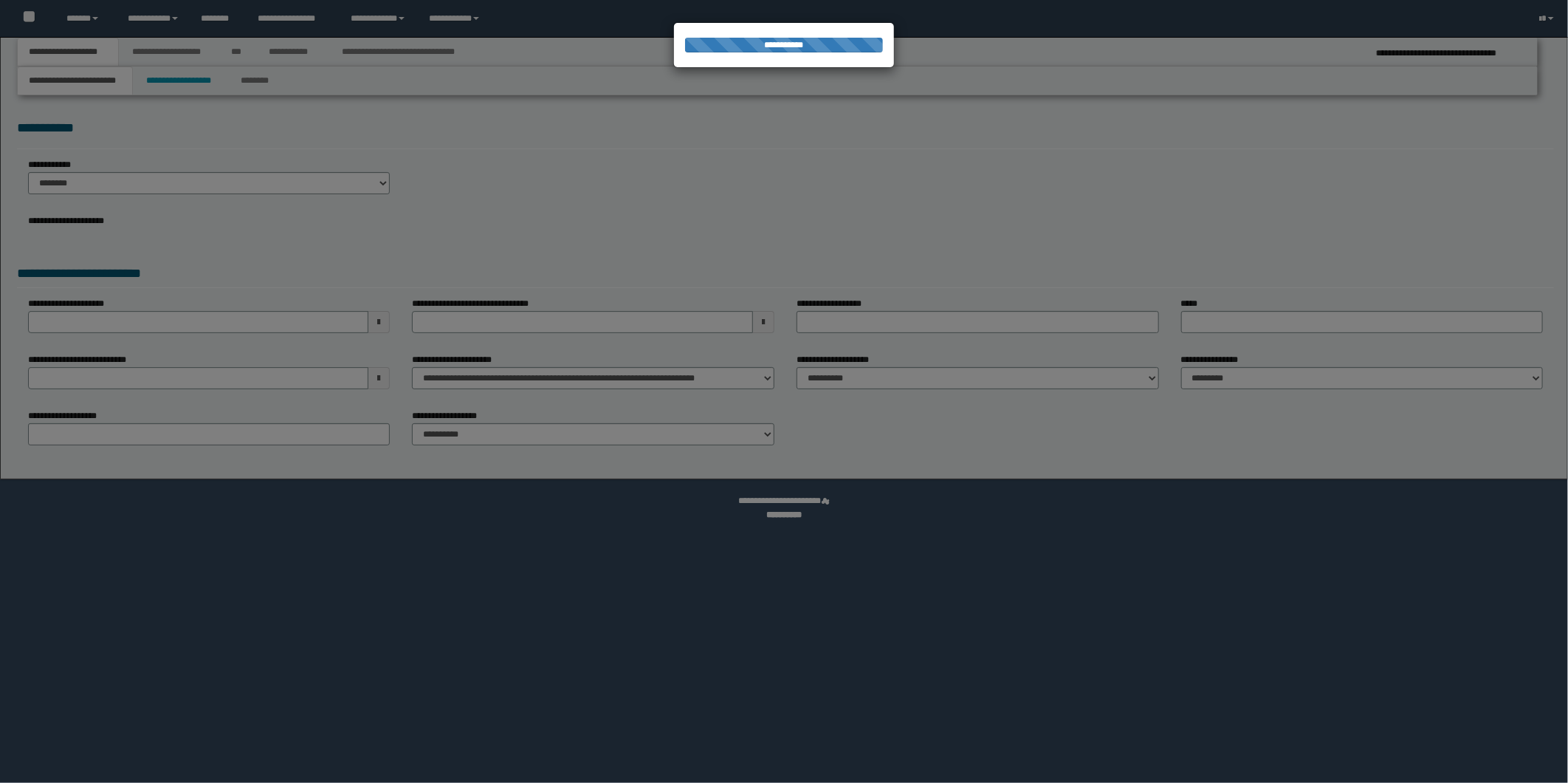 select on "*" 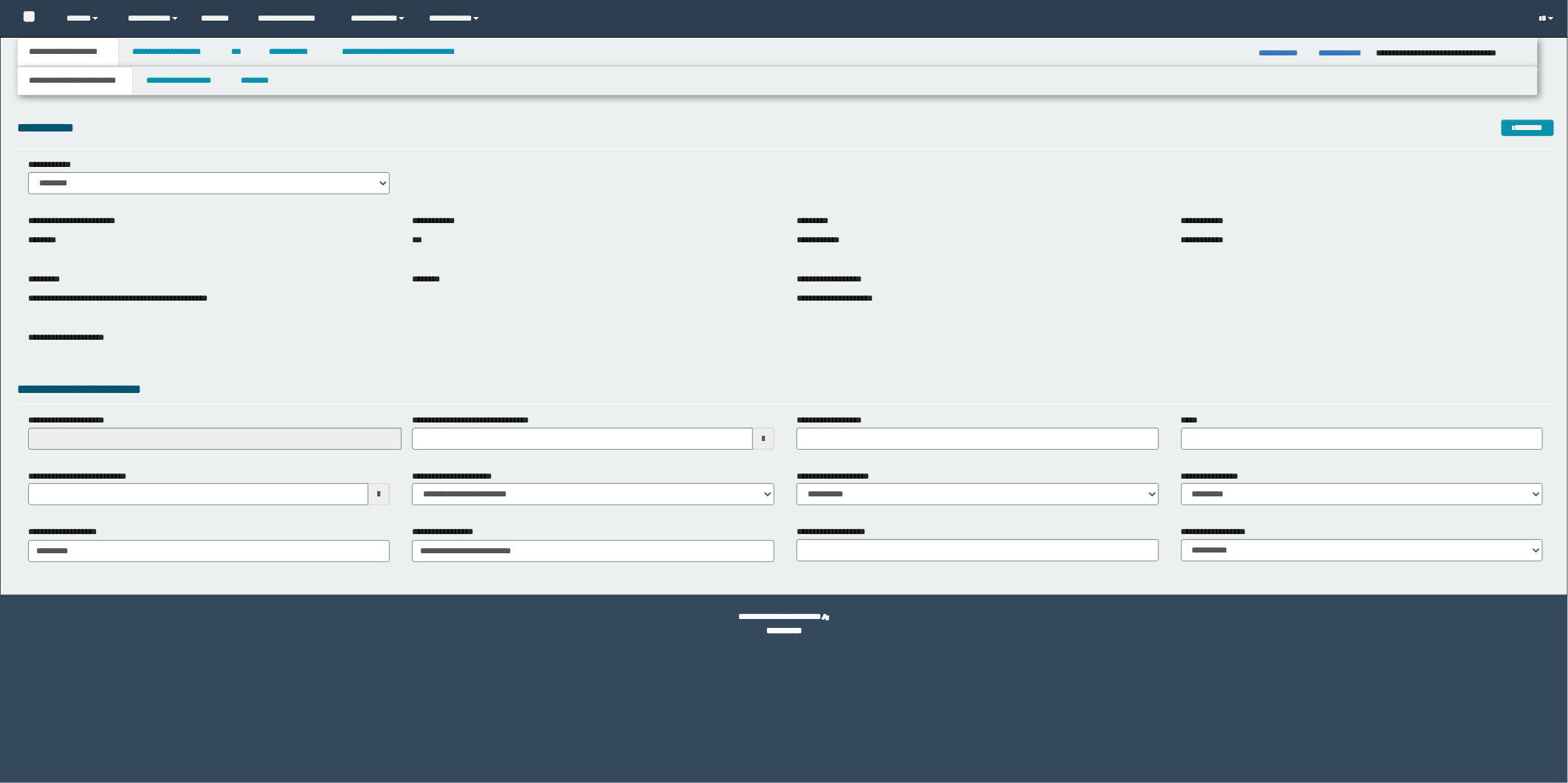 scroll, scrollTop: 0, scrollLeft: 0, axis: both 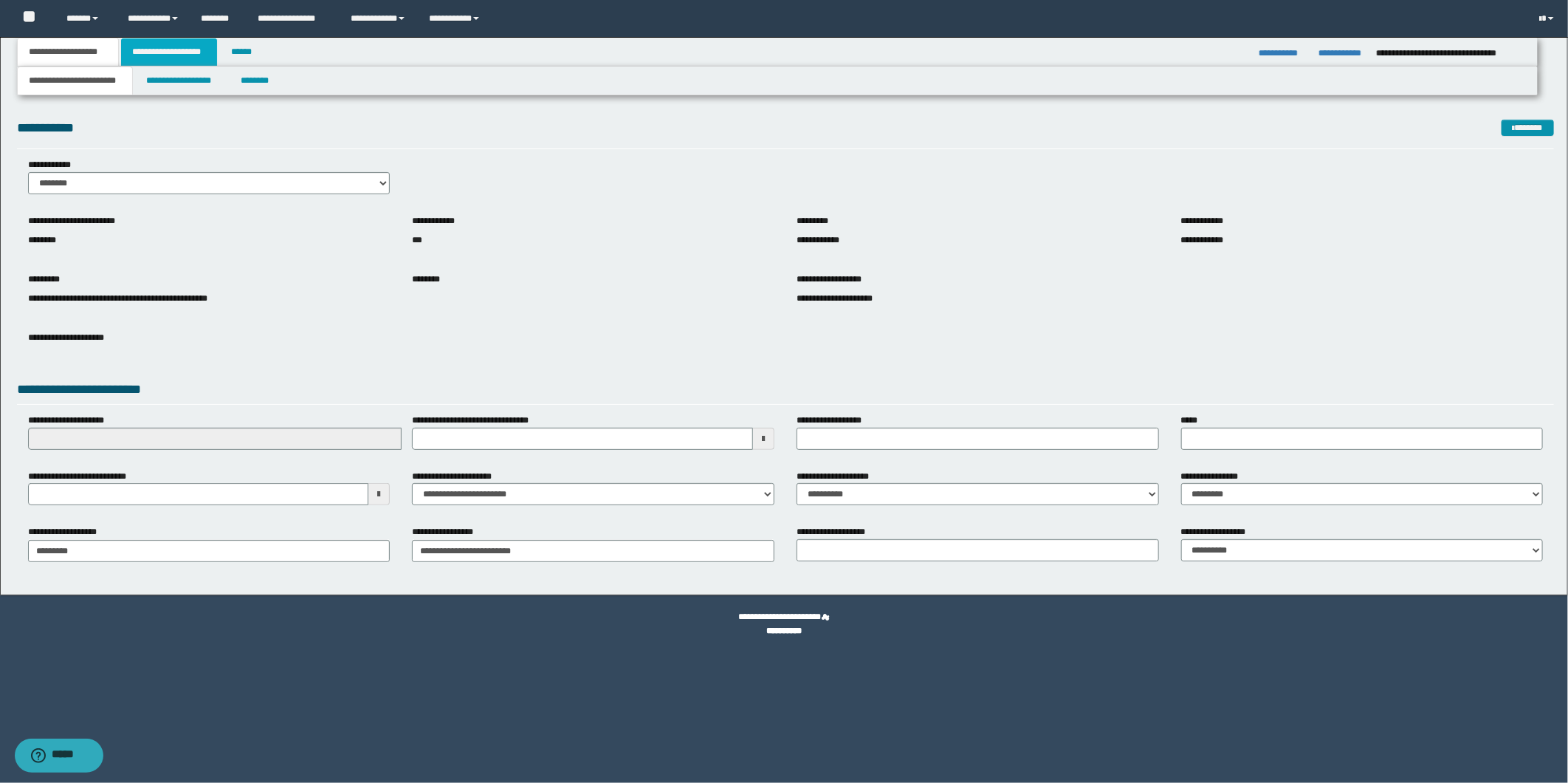 click on "**********" at bounding box center (169, 52) 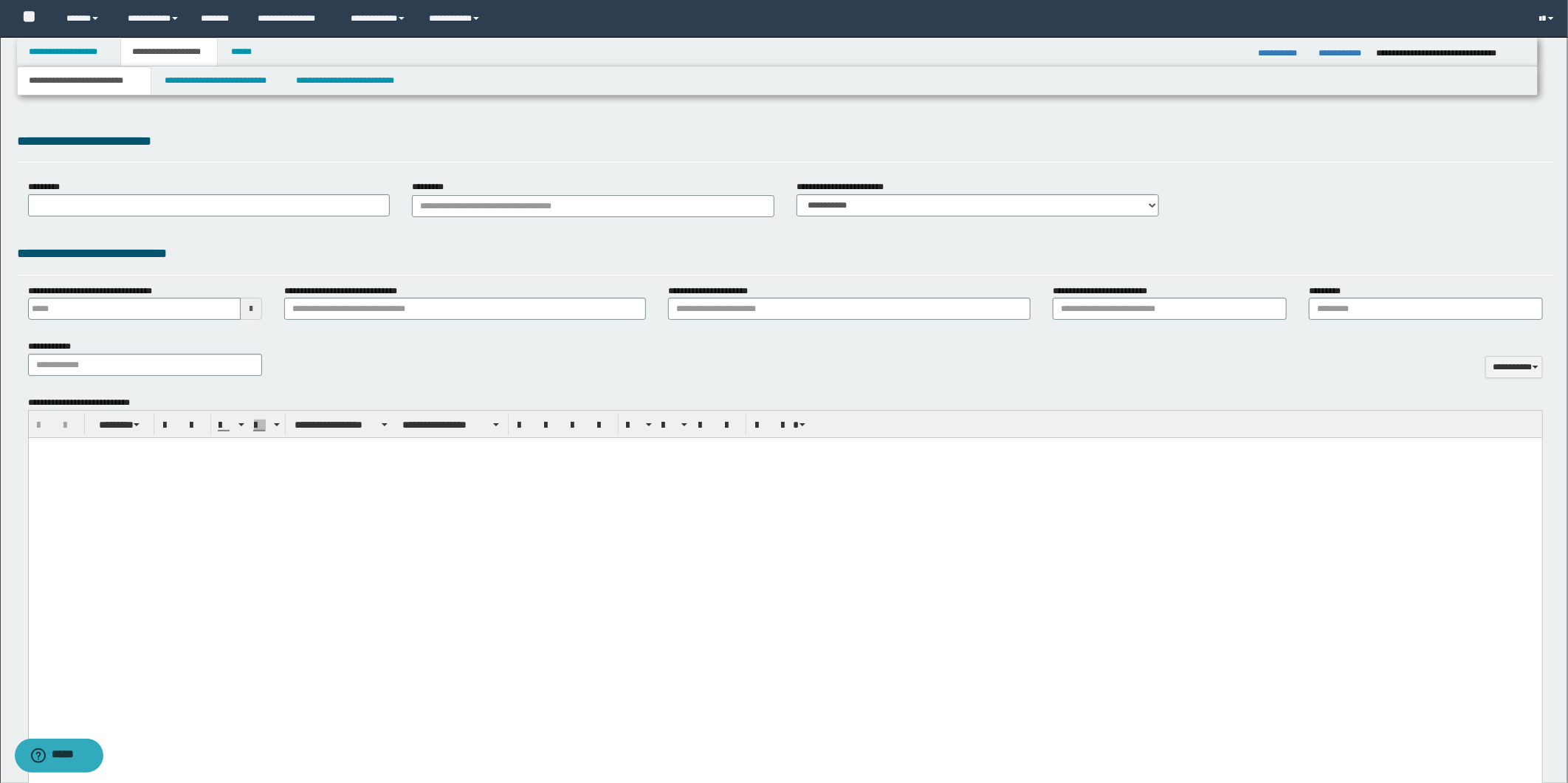 type 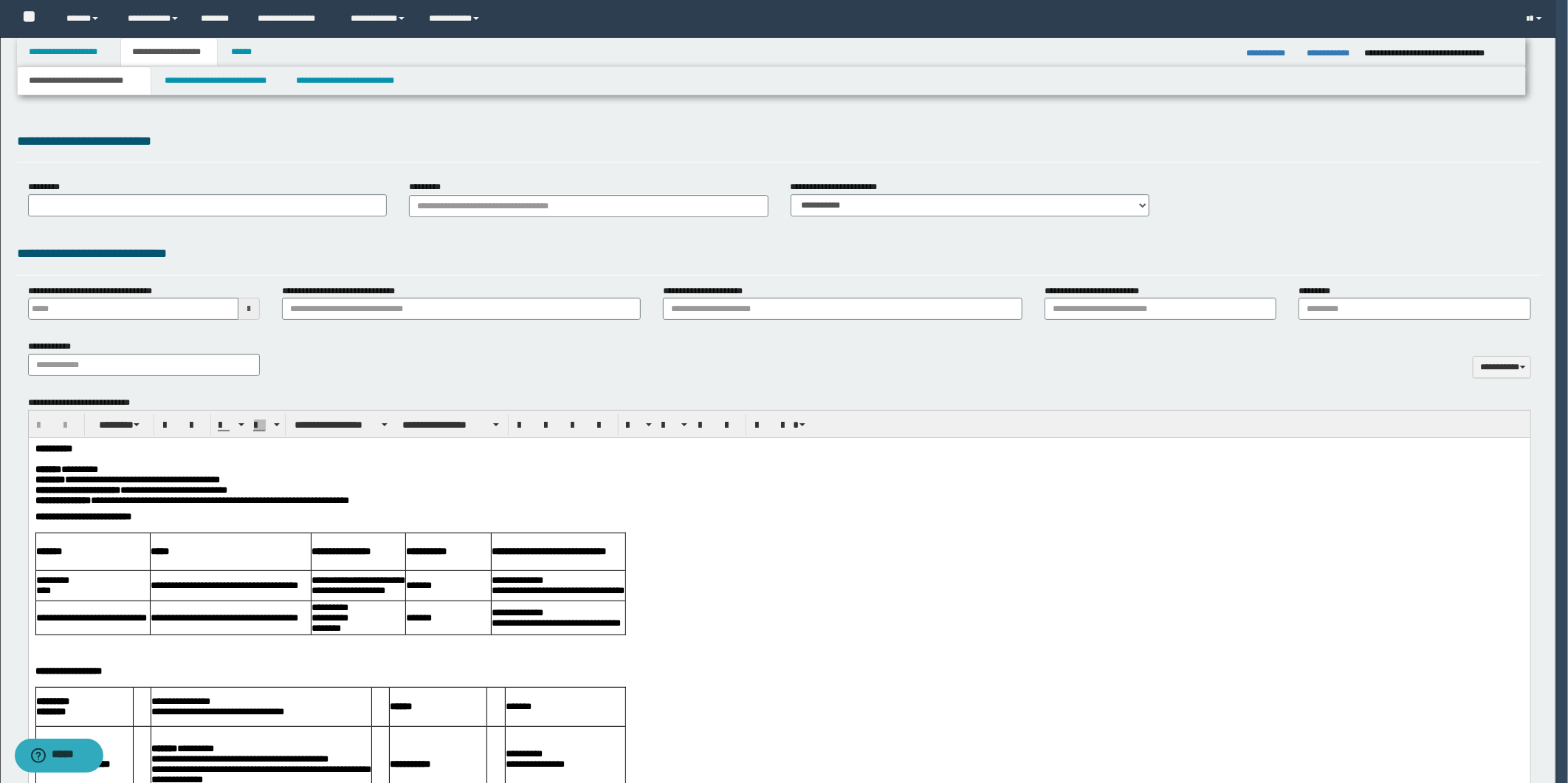 select on "*" 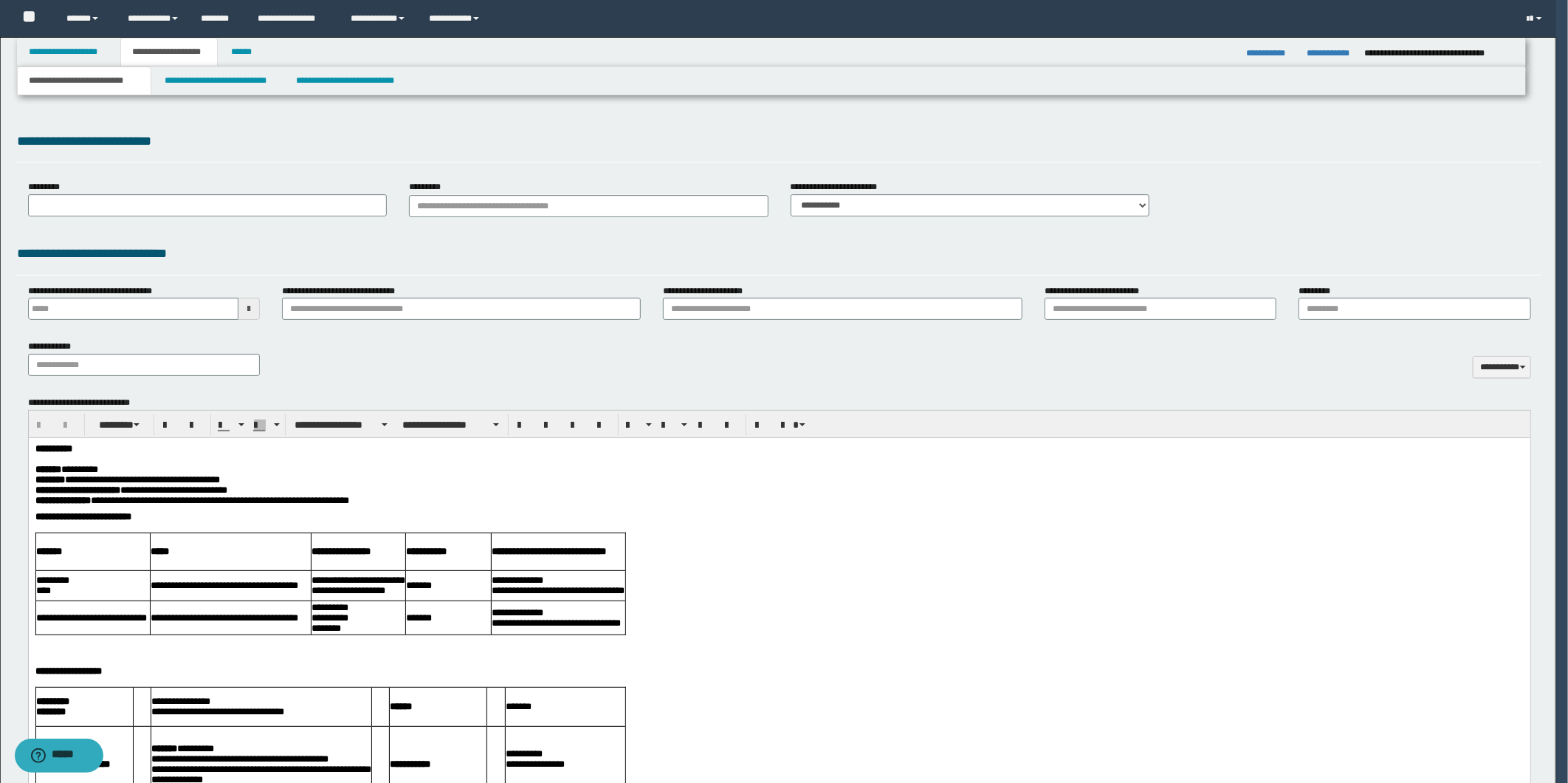 type 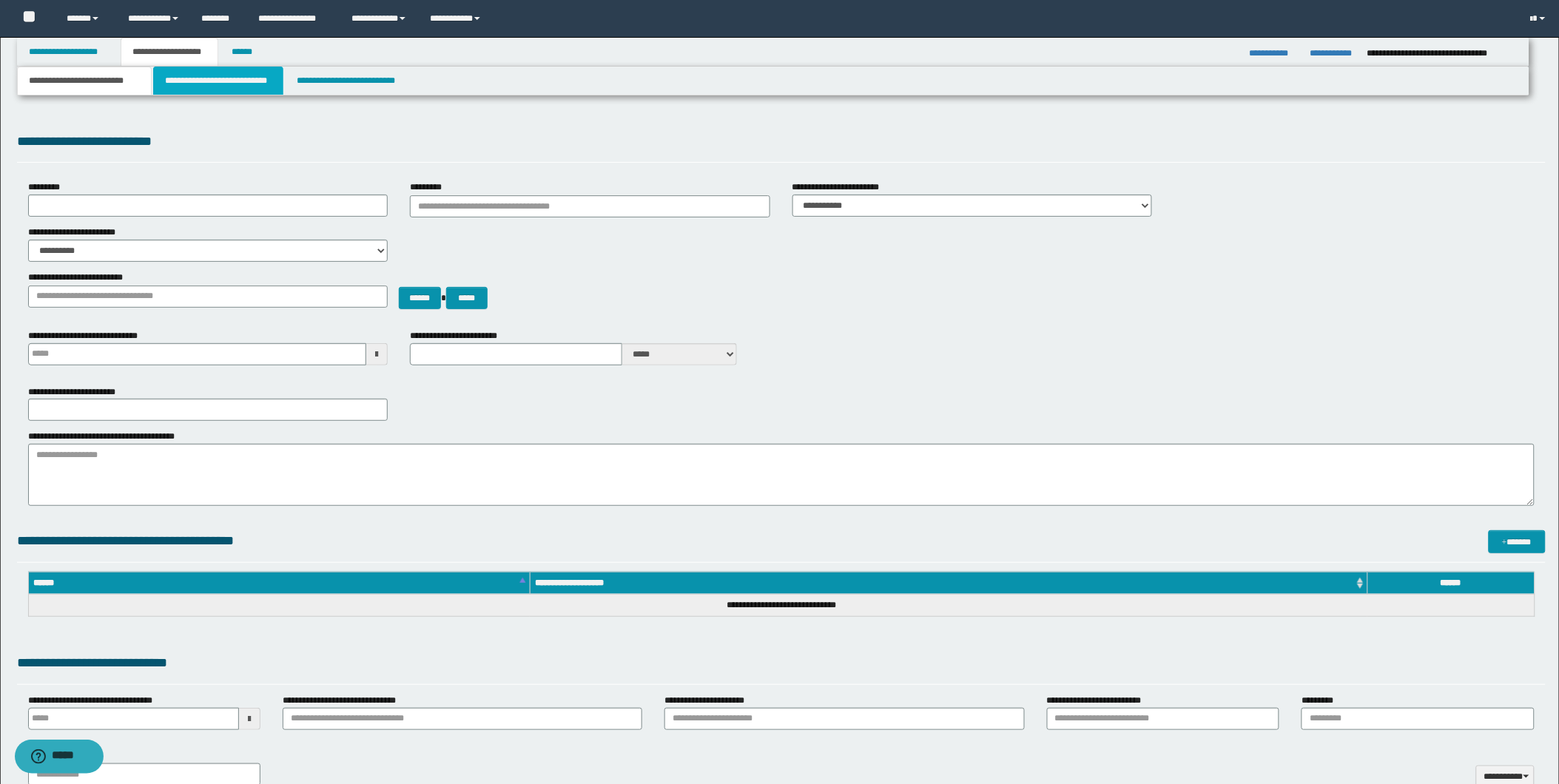 click on "**********" at bounding box center (218, 81) 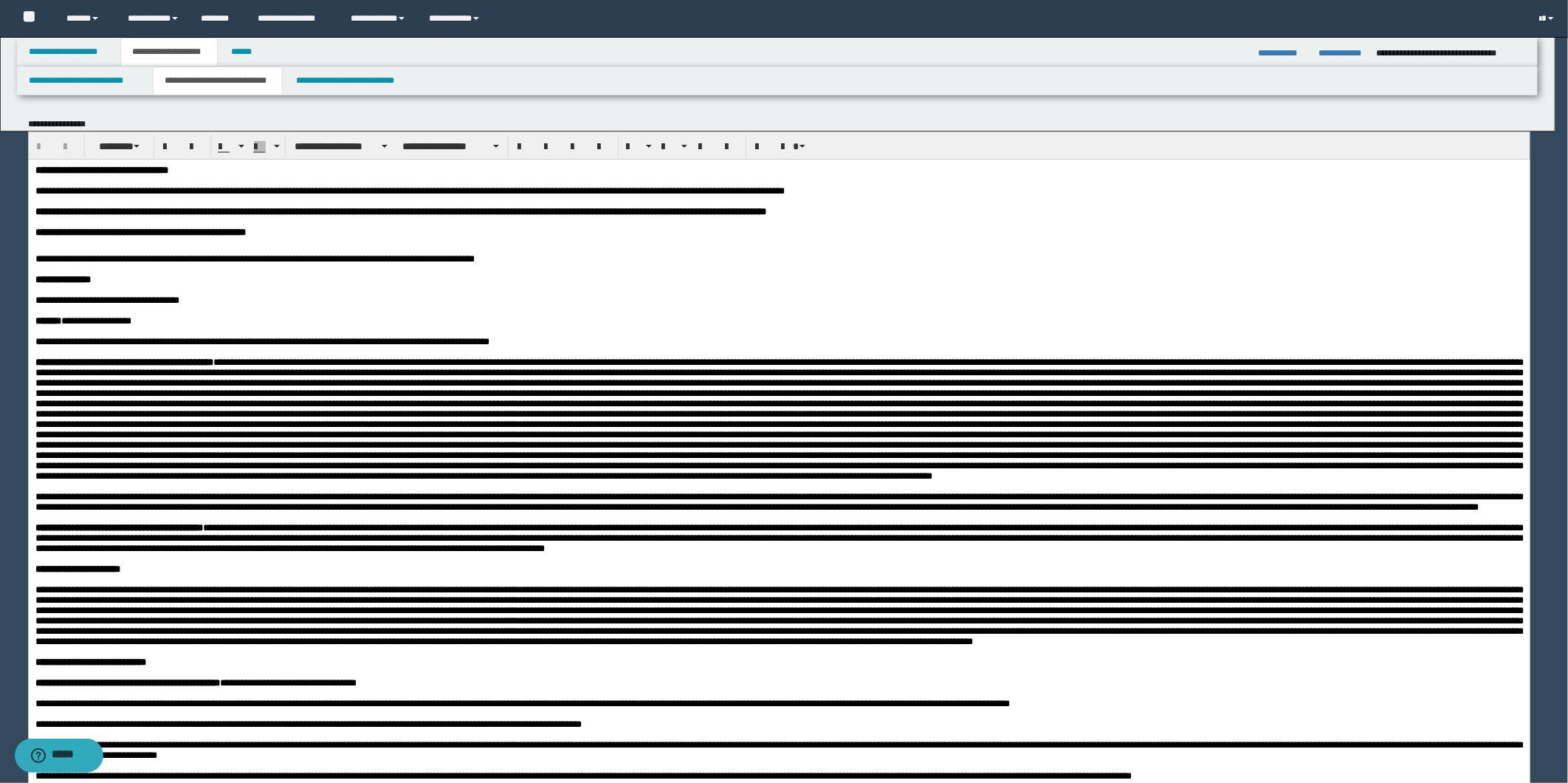 scroll, scrollTop: 0, scrollLeft: 0, axis: both 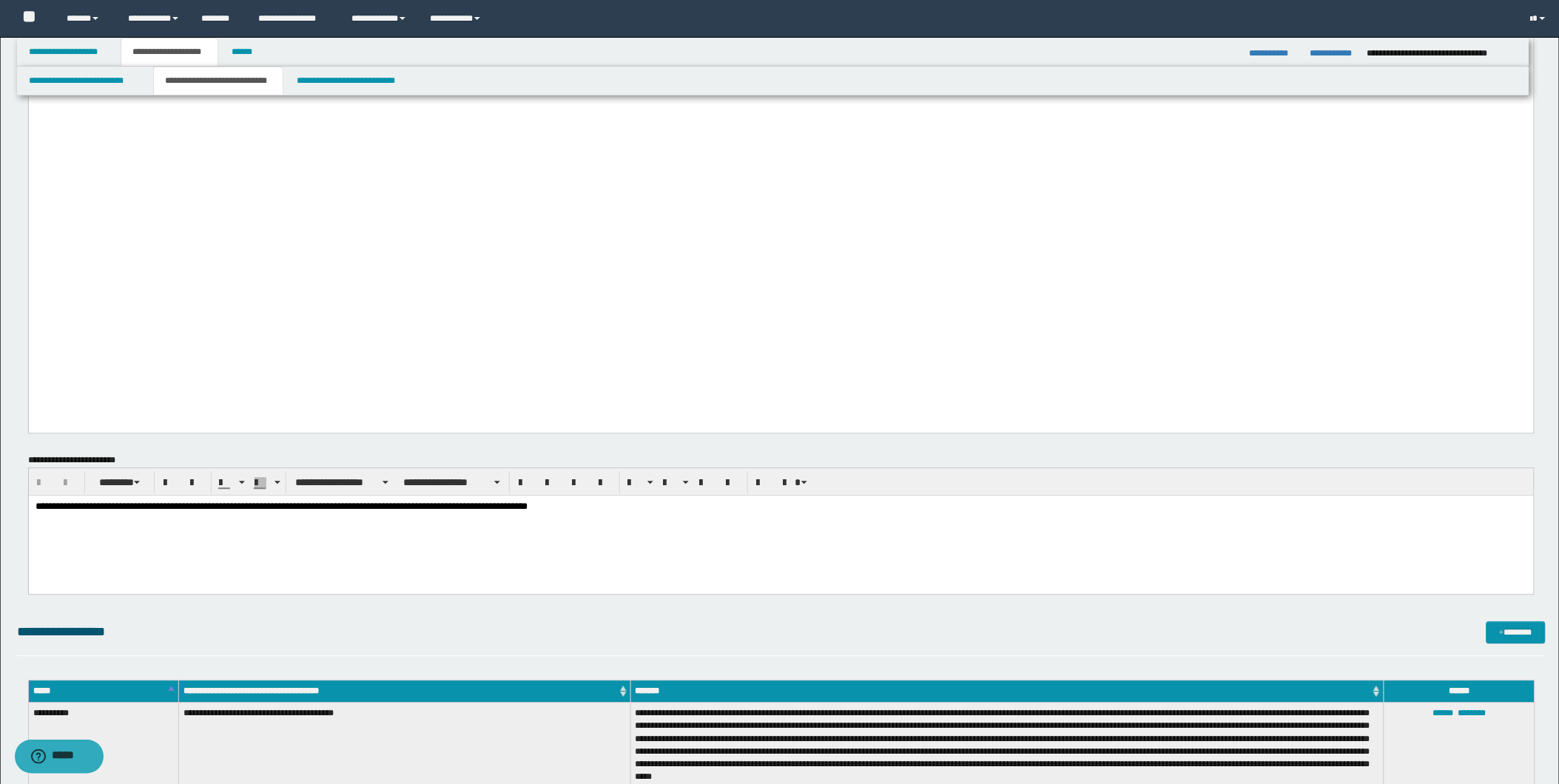 click on "**********" at bounding box center (781, 524) 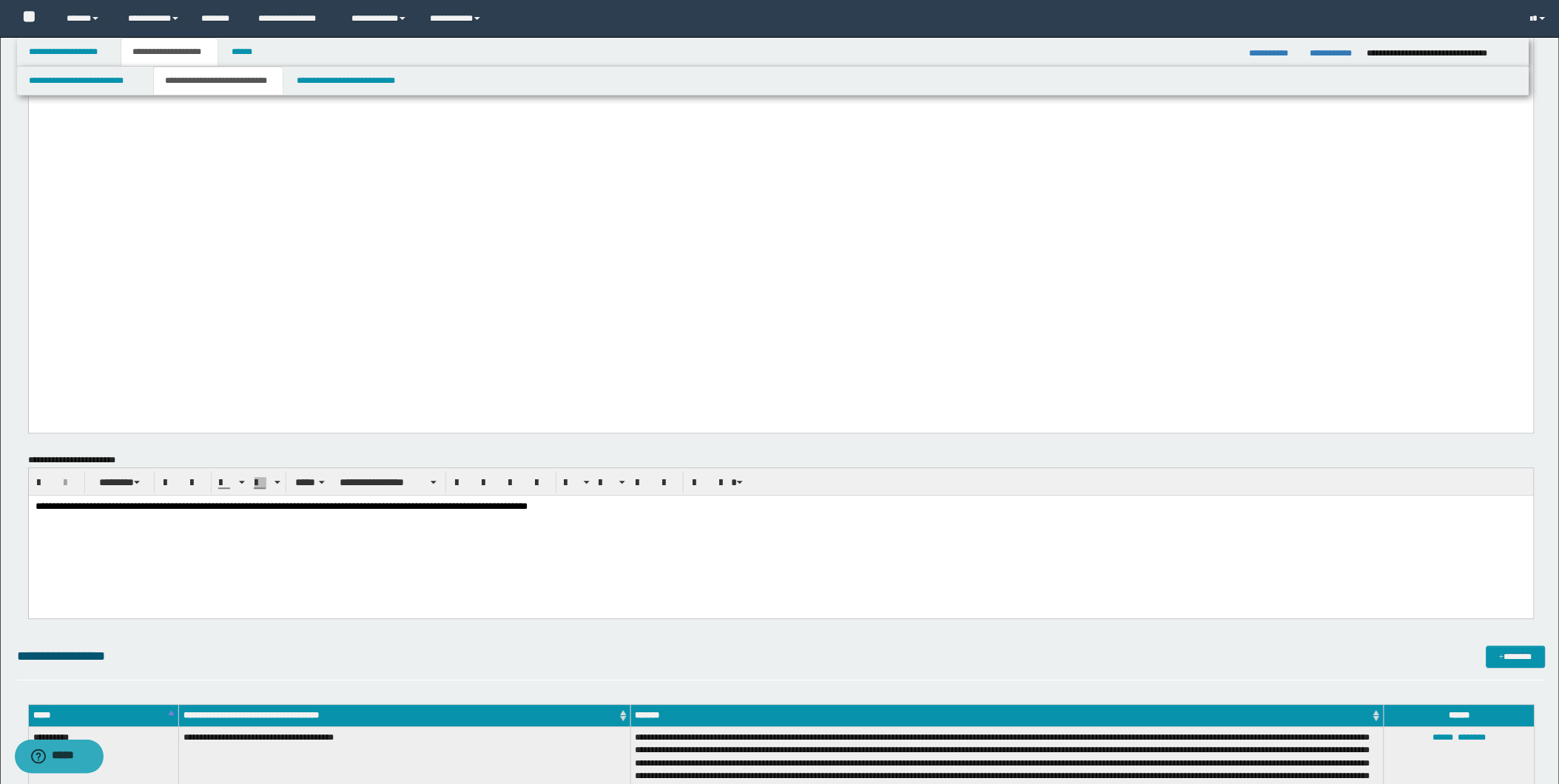 paste 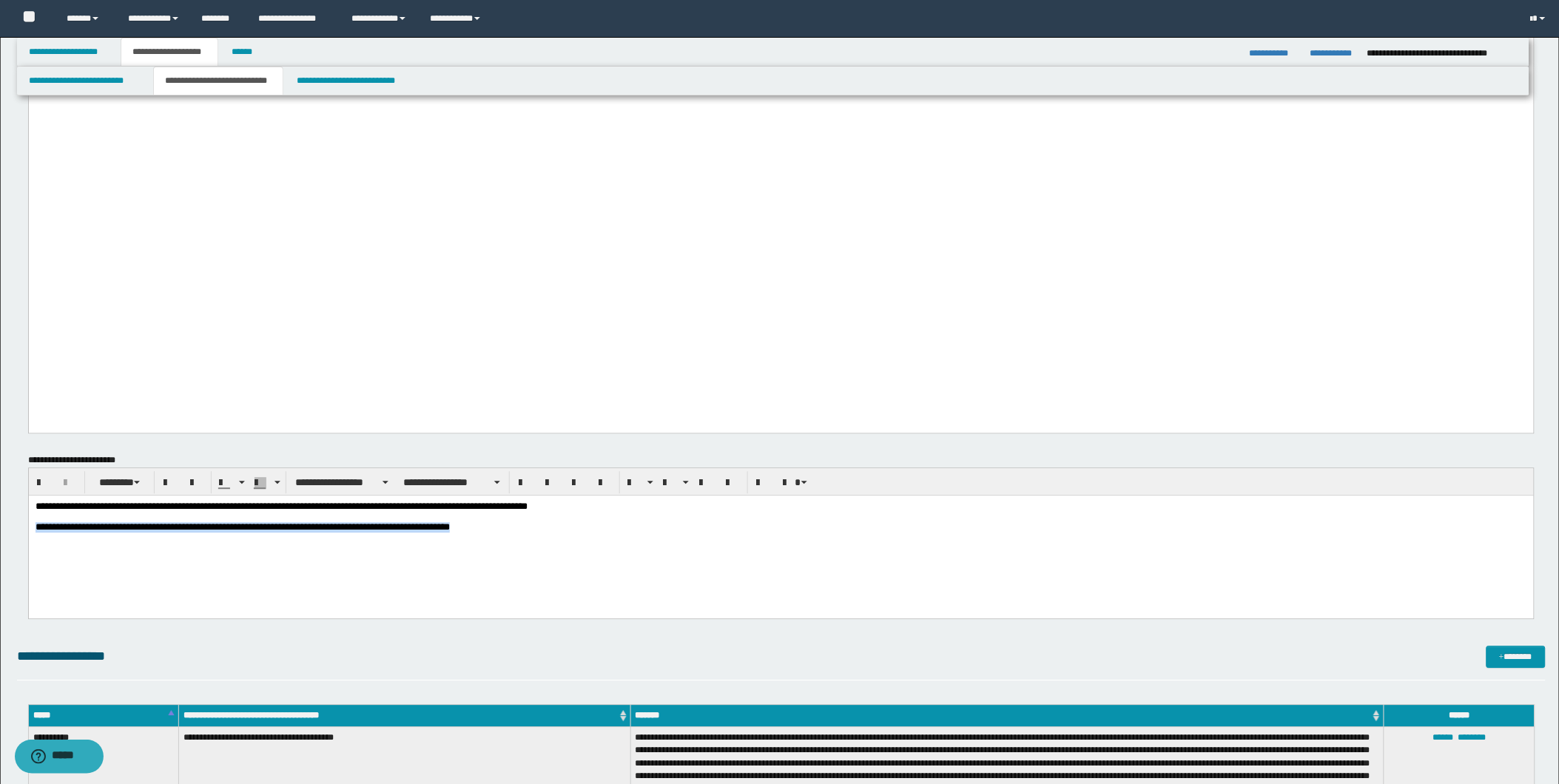 drag, startPoint x: 37, startPoint y: 532, endPoint x: 643, endPoint y: 542, distance: 606.0825 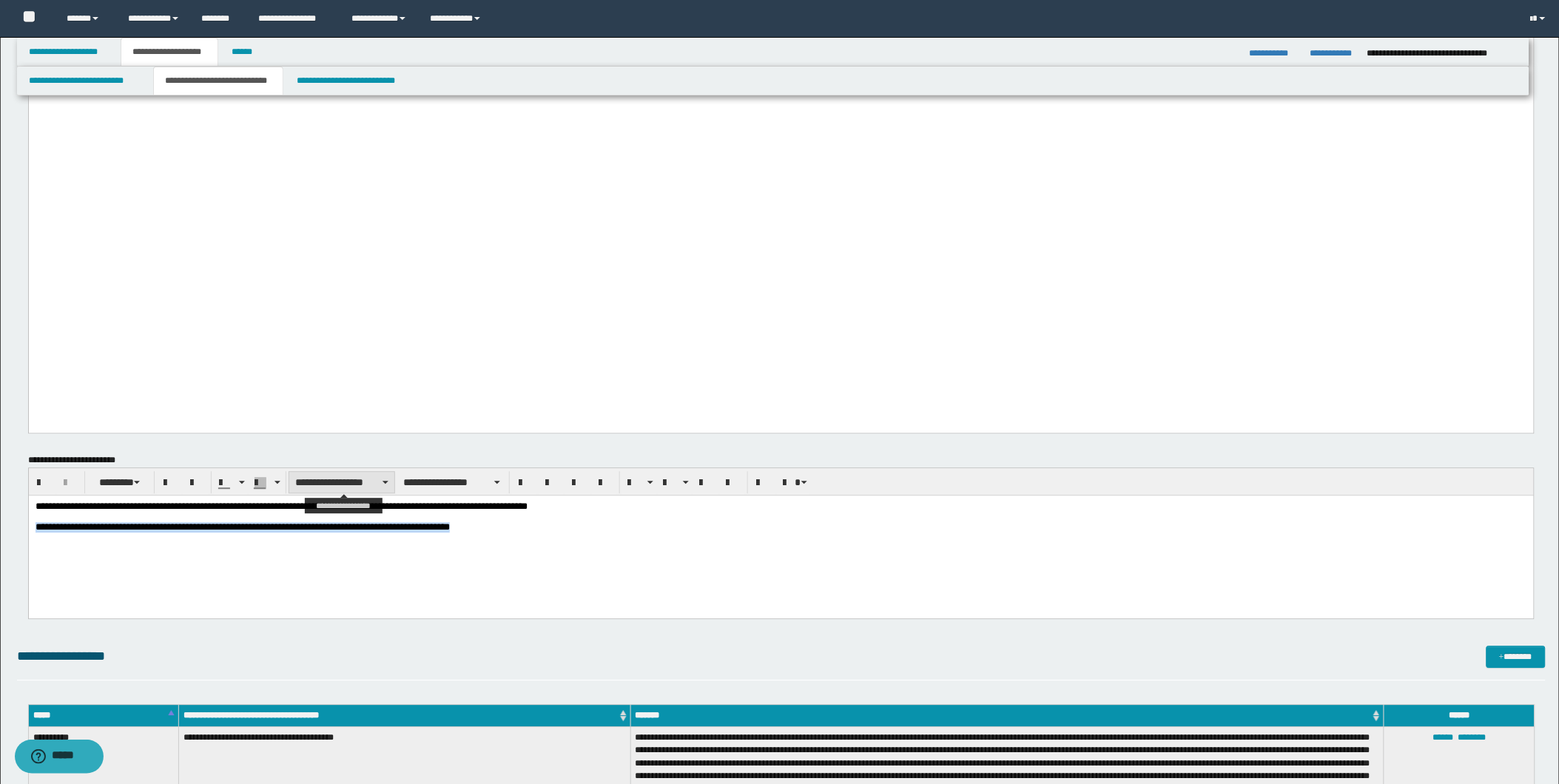 click on "**********" at bounding box center (342, 482) 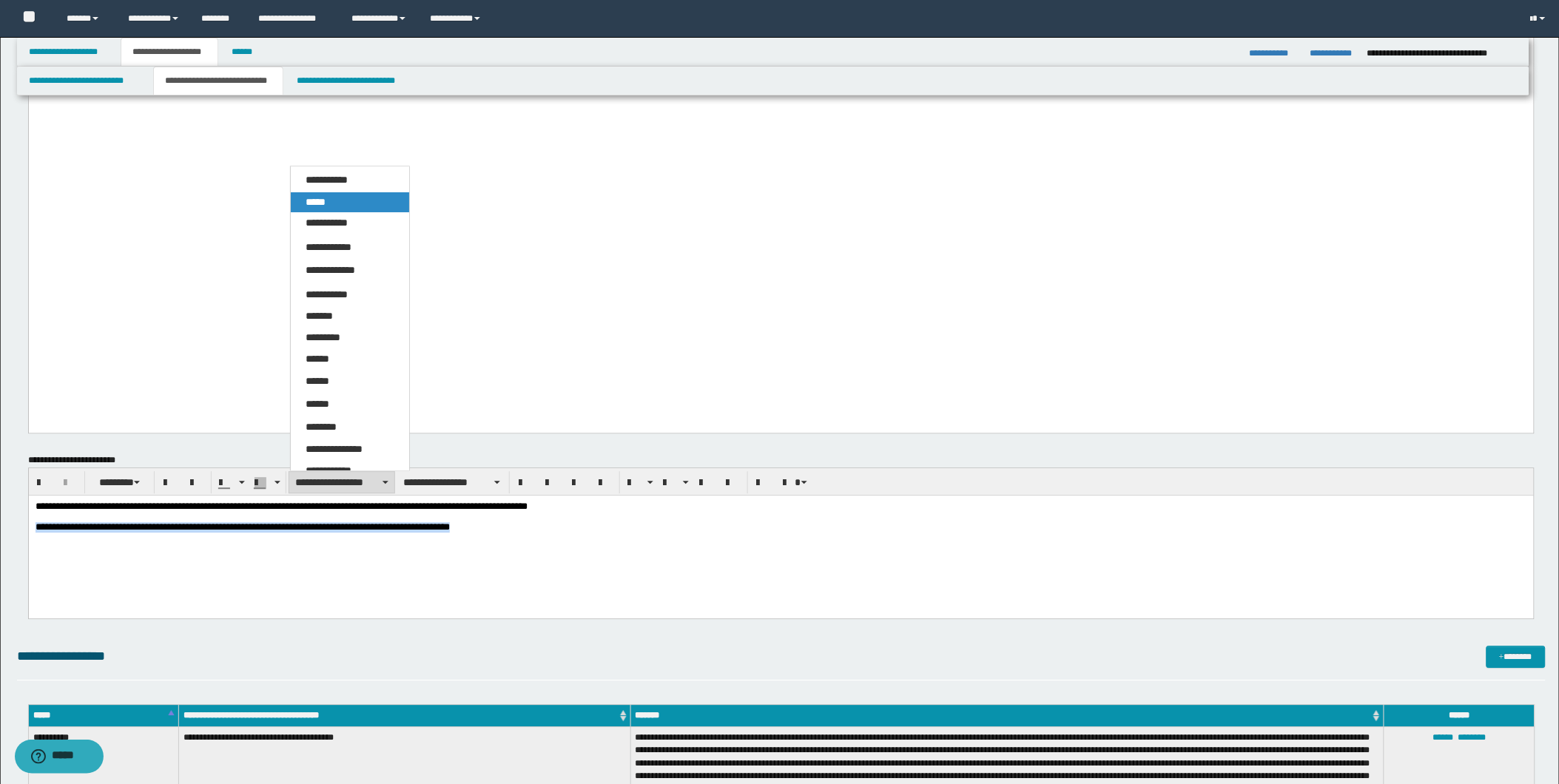 click on "*****" at bounding box center [350, 203] 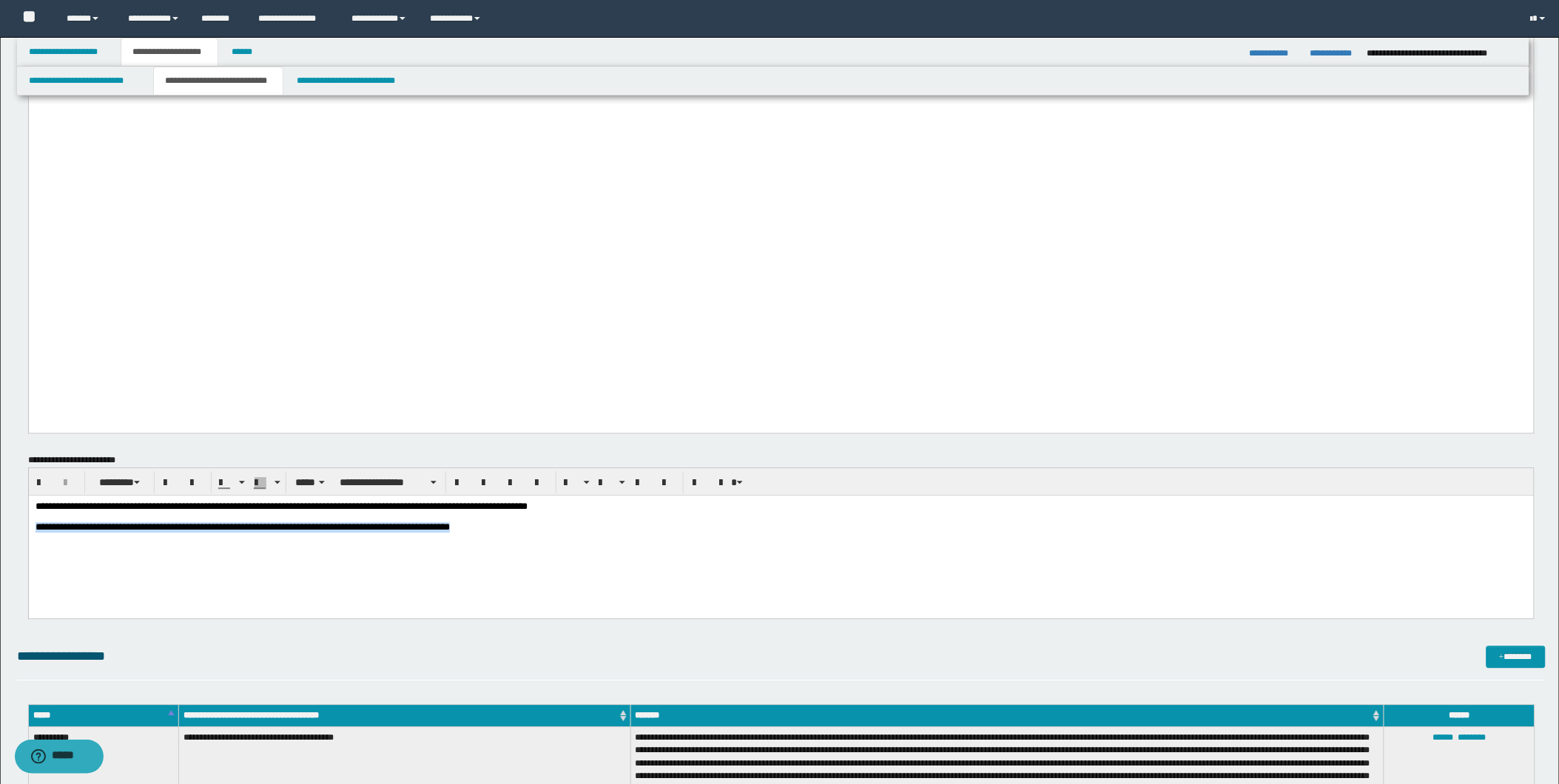 click on "**********" at bounding box center (242, 526) 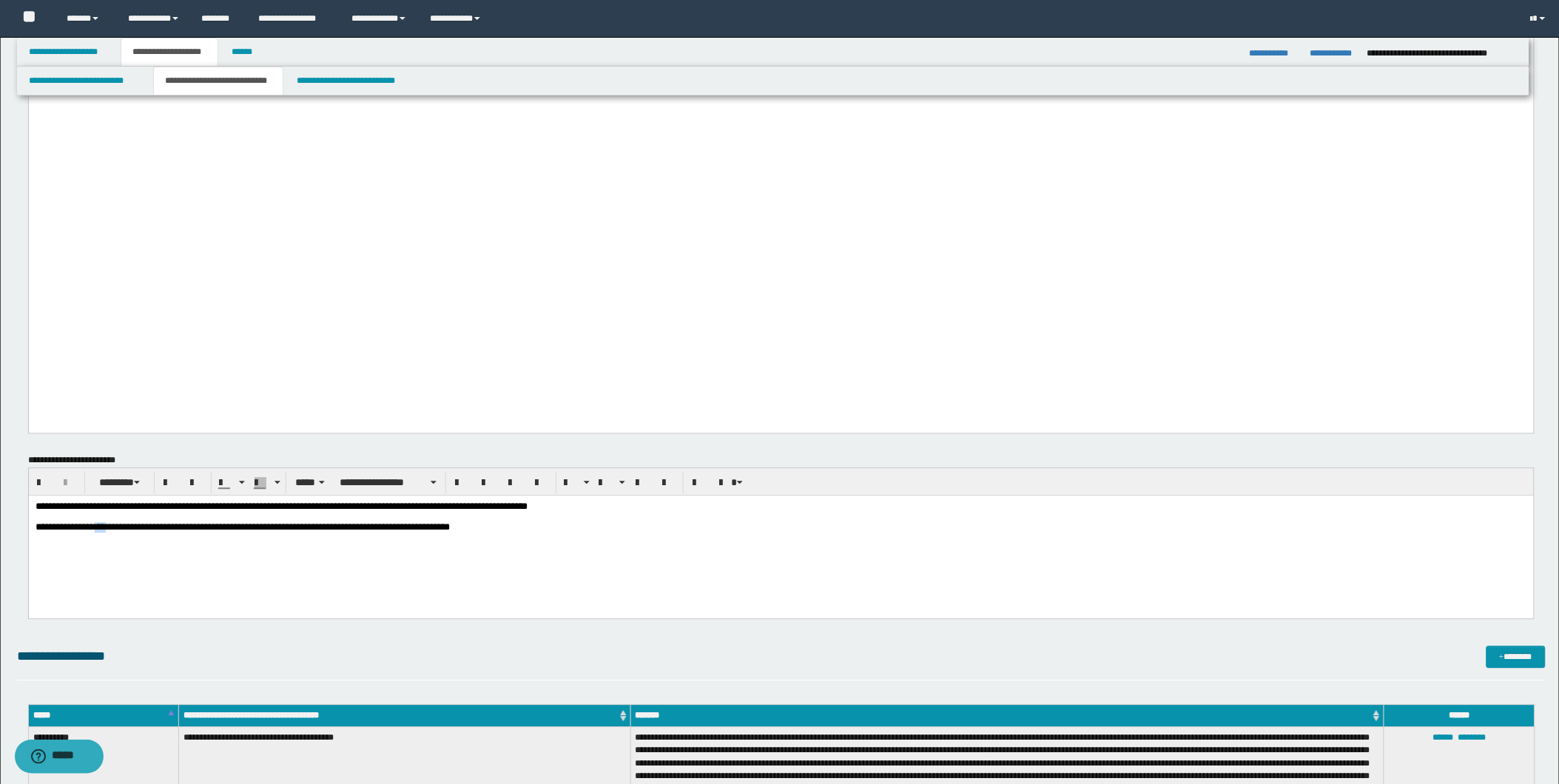 drag, startPoint x: 118, startPoint y: 532, endPoint x: 134, endPoint y: 532, distance: 16 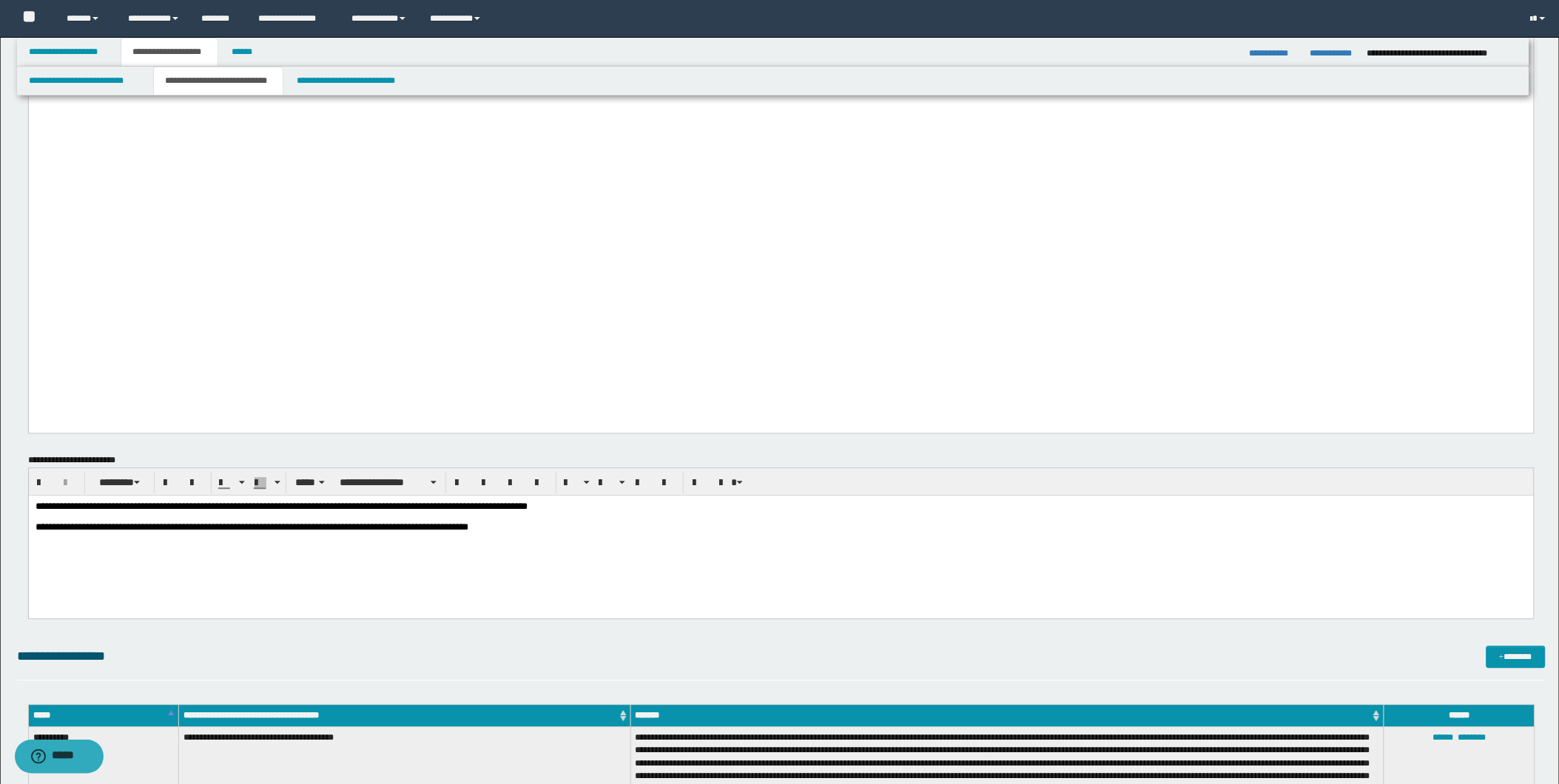 click on "**********" at bounding box center [251, 526] 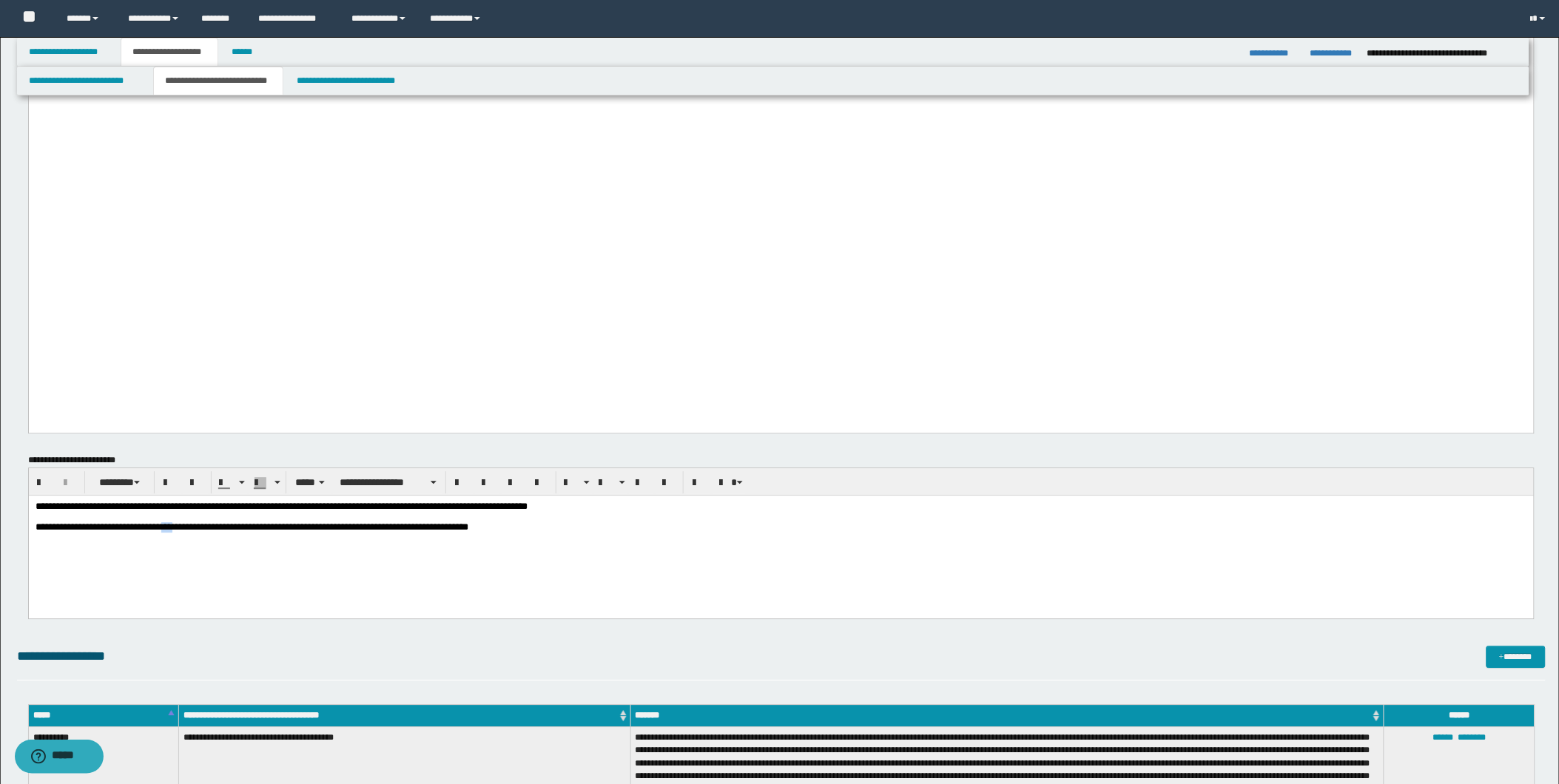 drag, startPoint x: 203, startPoint y: 533, endPoint x: 222, endPoint y: 536, distance: 19.235384 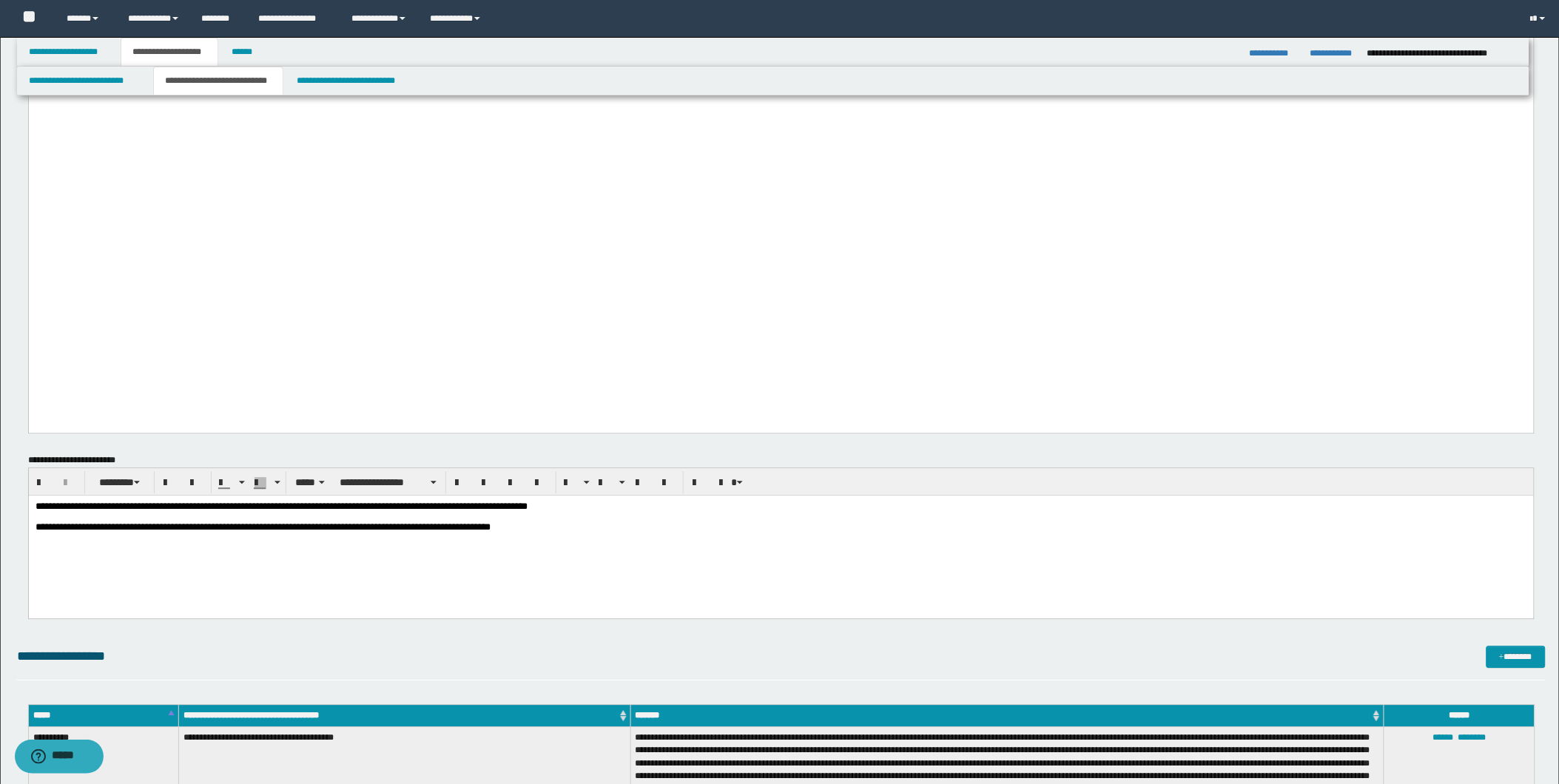 click on "**********" at bounding box center (262, 526) 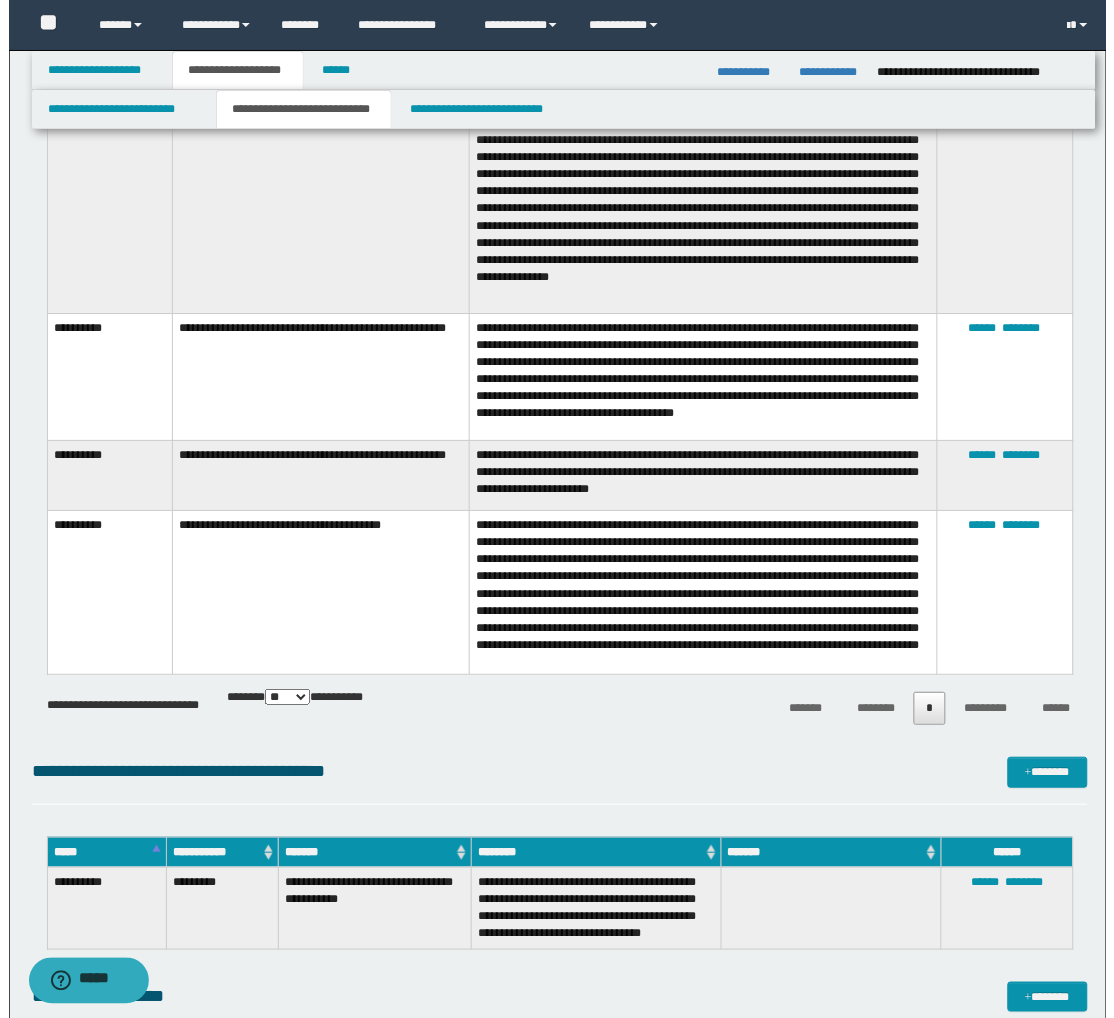 scroll, scrollTop: 2333, scrollLeft: 0, axis: vertical 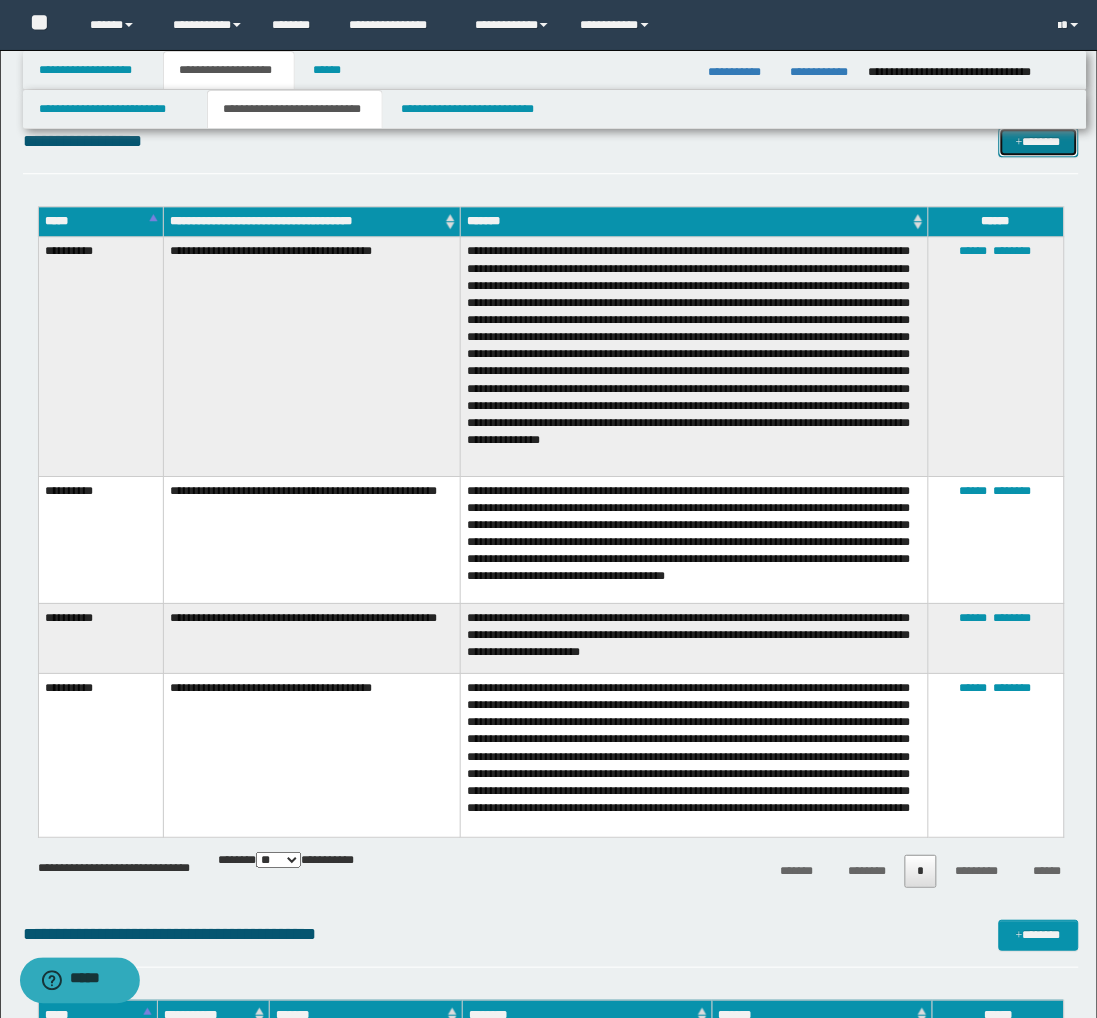 click on "*******" at bounding box center [1039, 142] 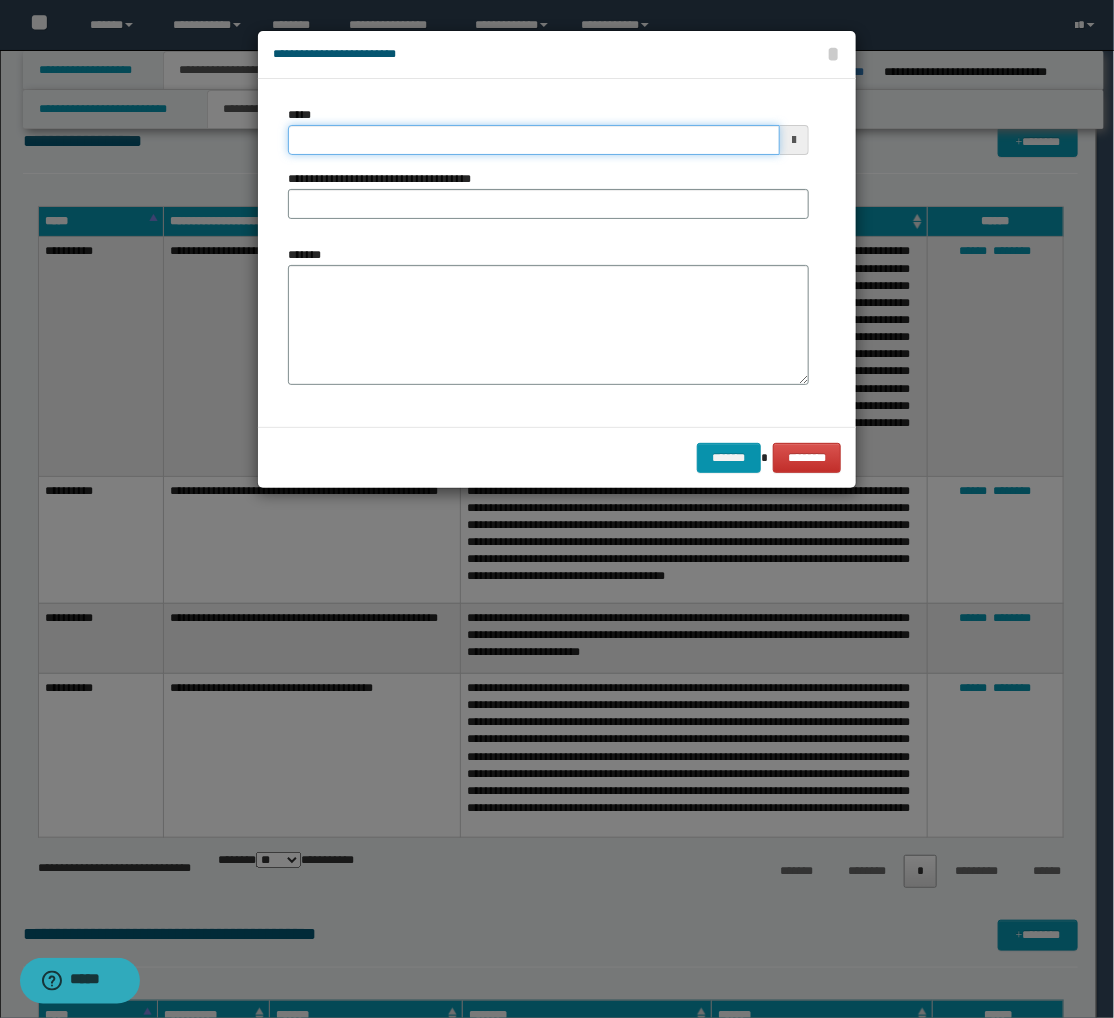 click on "*****" at bounding box center (534, 140) 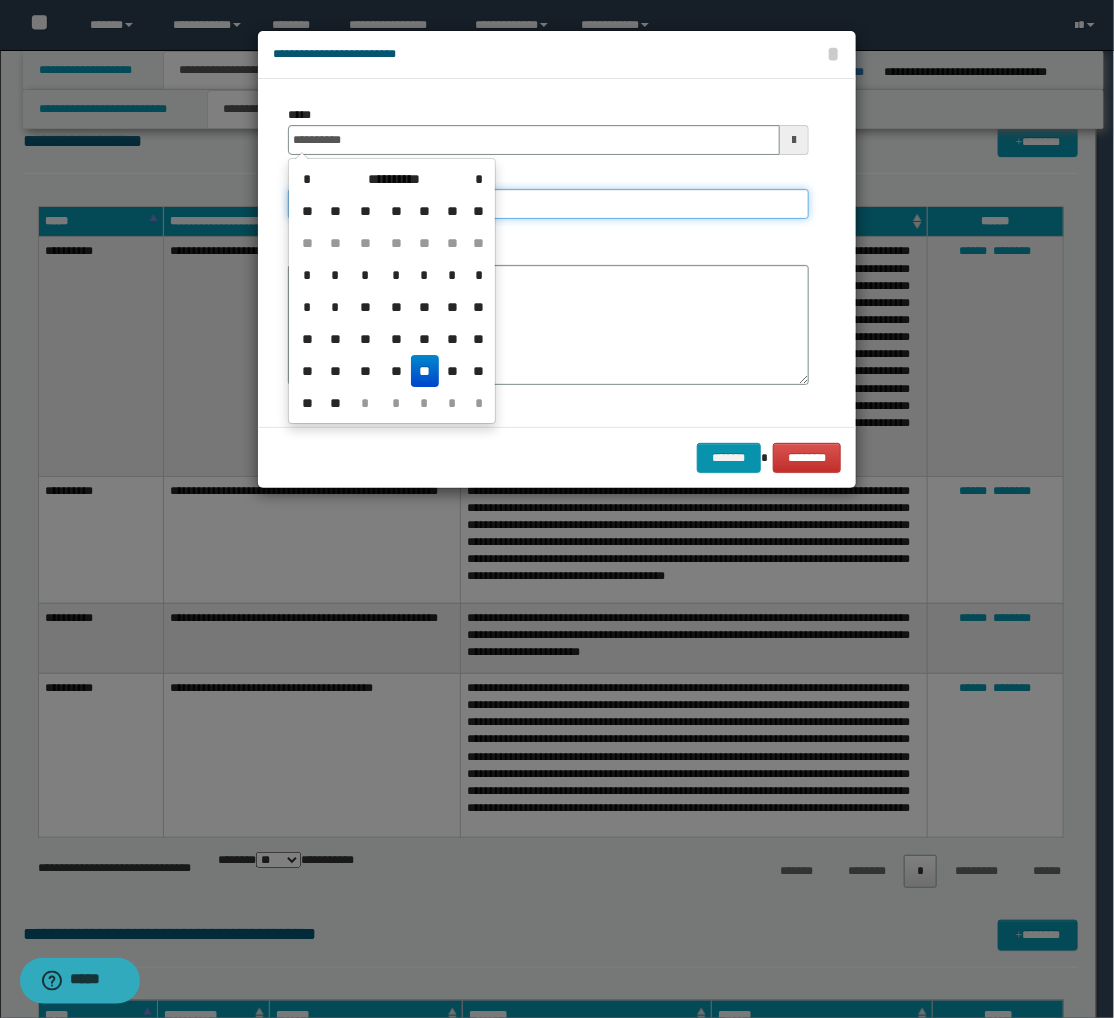 type on "**********" 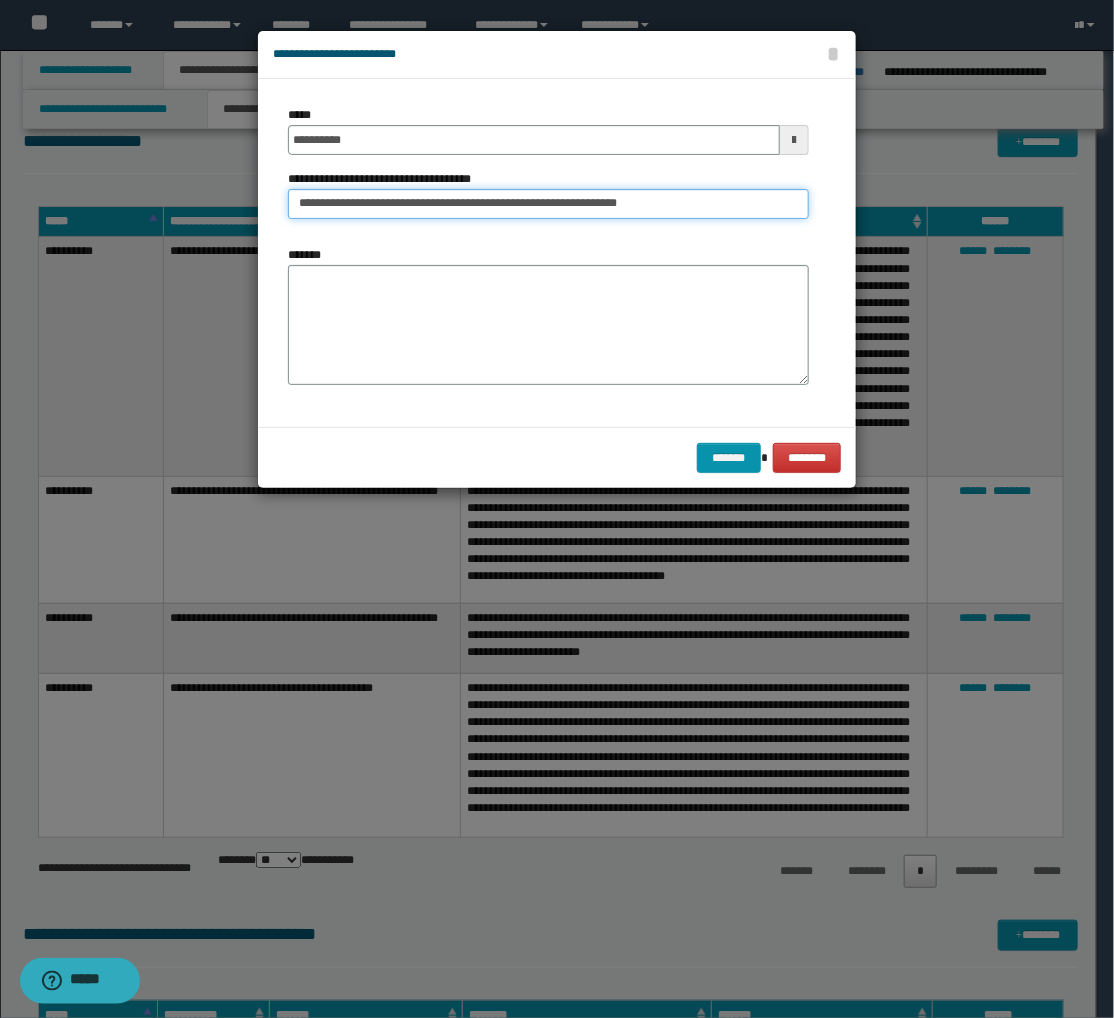 drag, startPoint x: 664, startPoint y: 204, endPoint x: 476, endPoint y: 217, distance: 188.44893 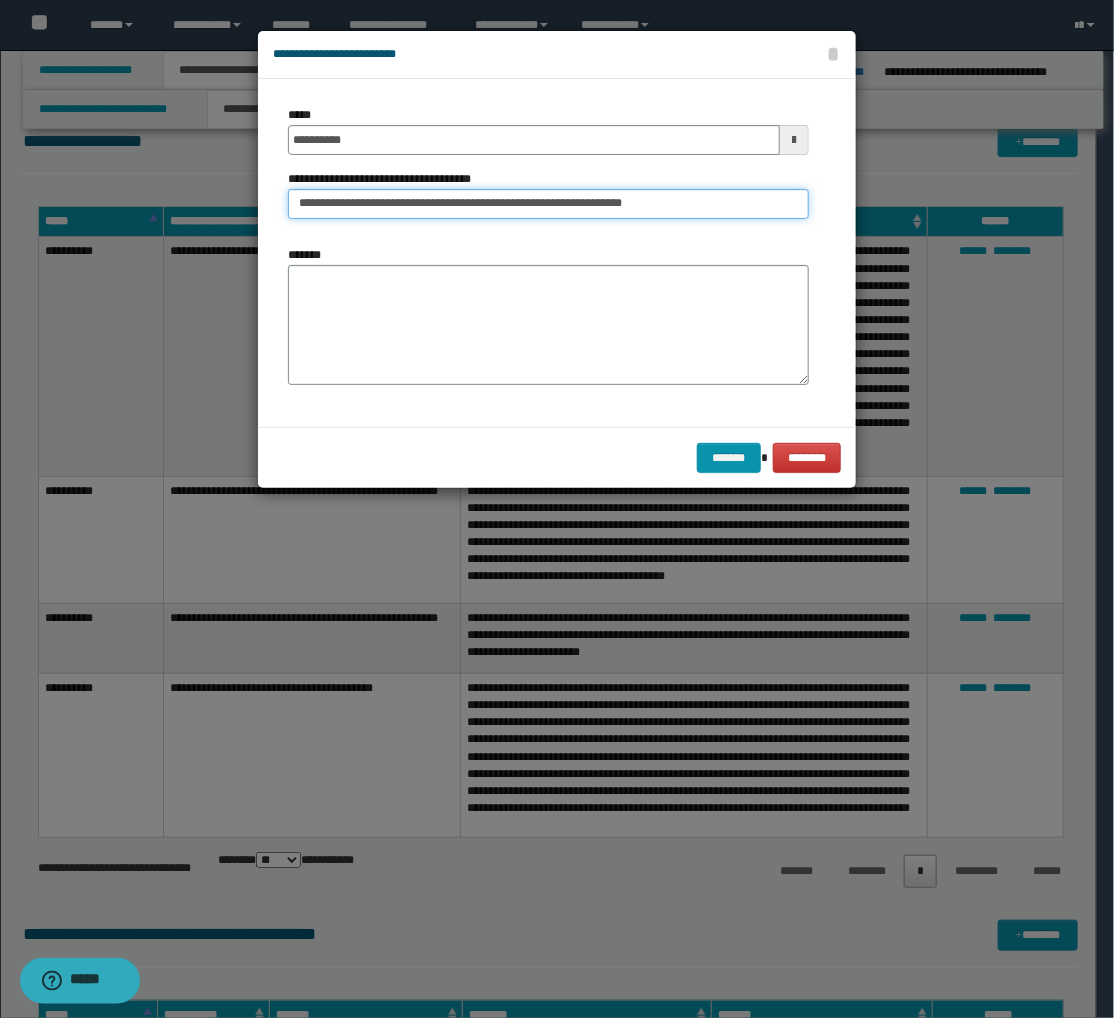 type on "**********" 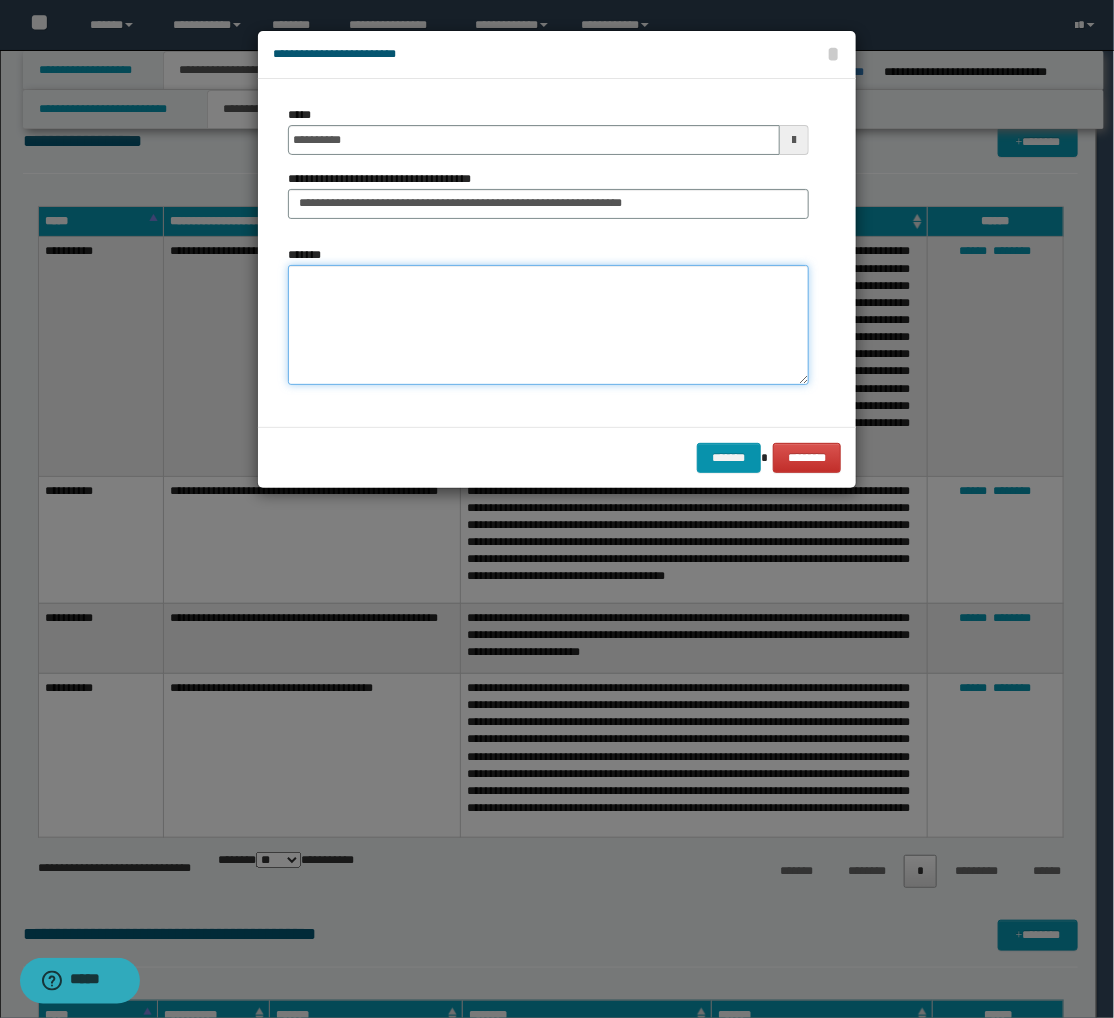 click on "*******" at bounding box center [548, 325] 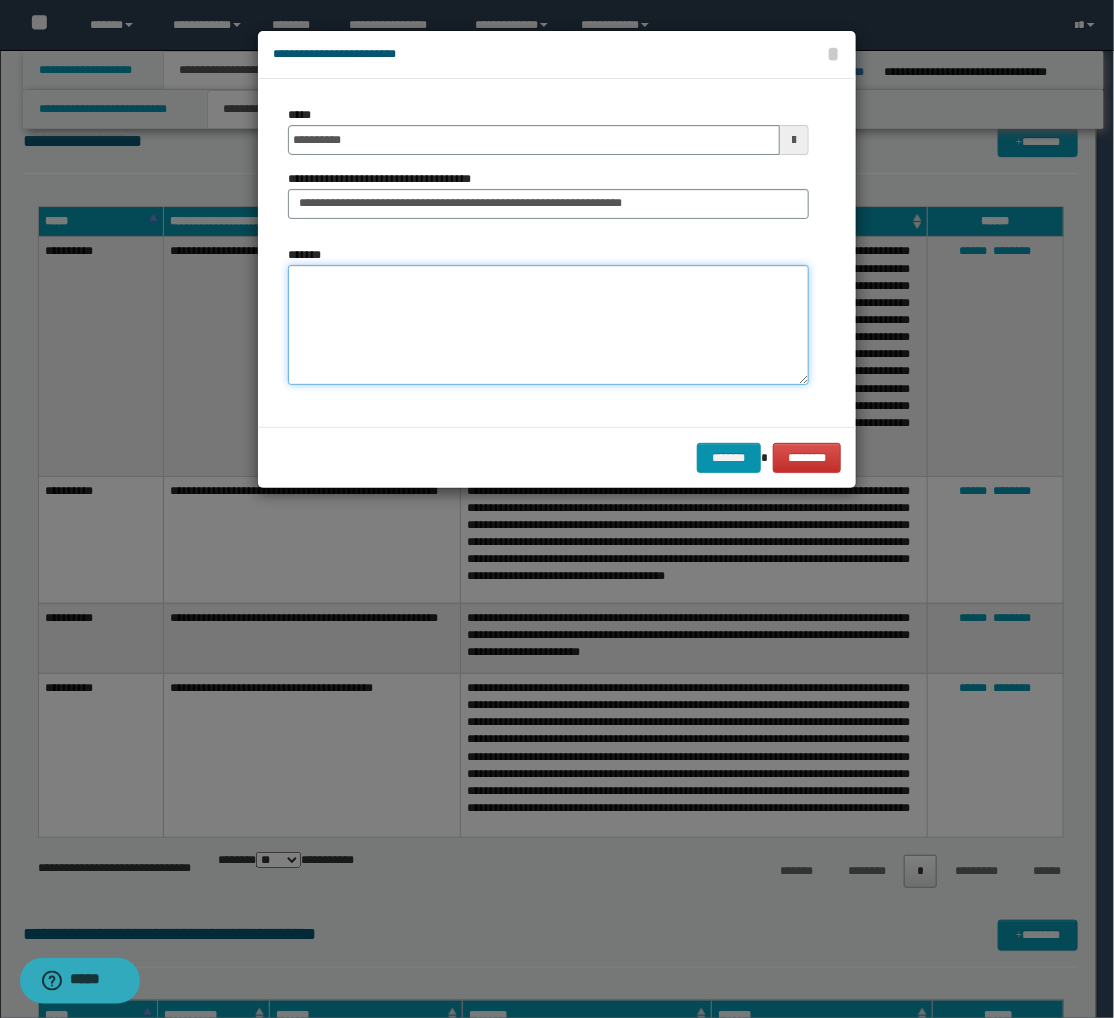 paste on "**********" 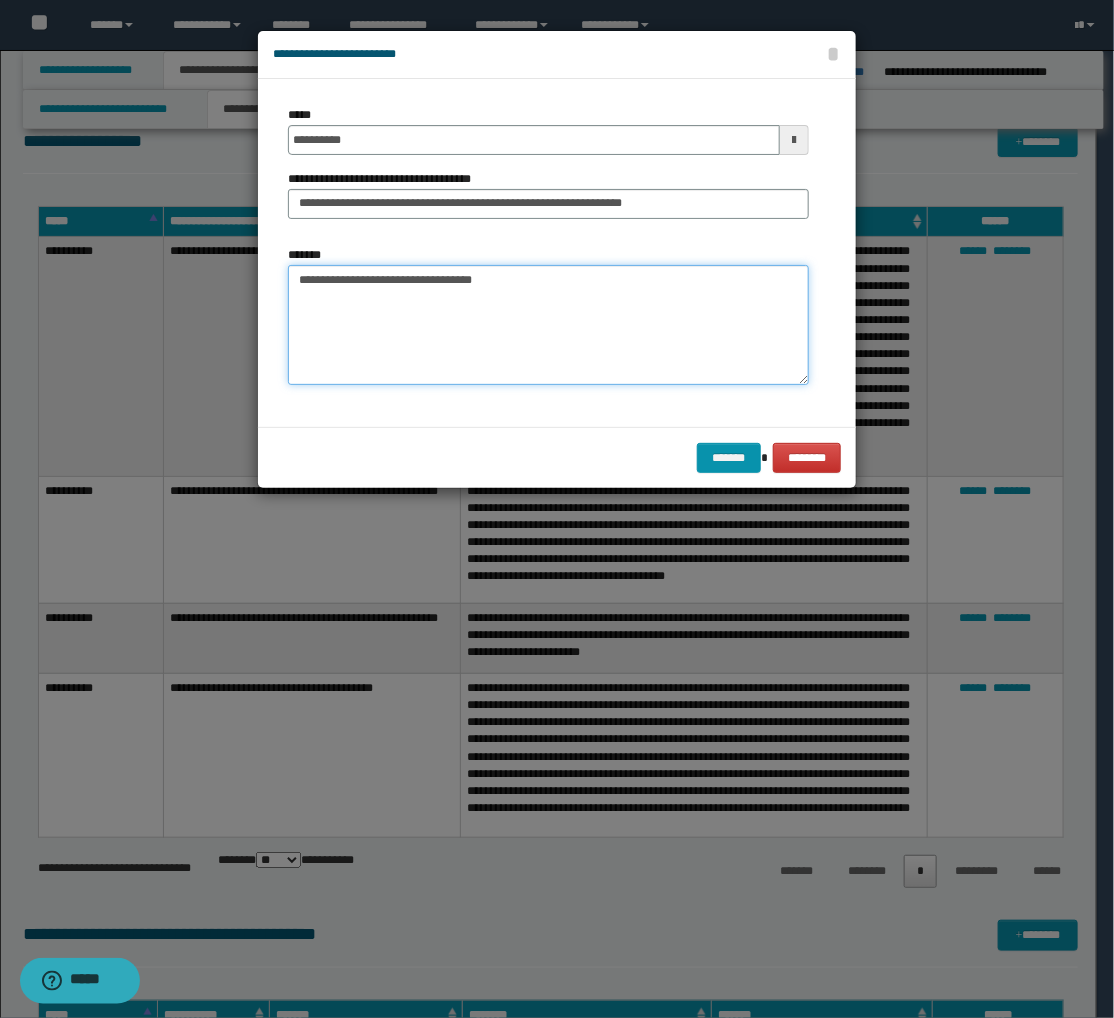 paste on "**********" 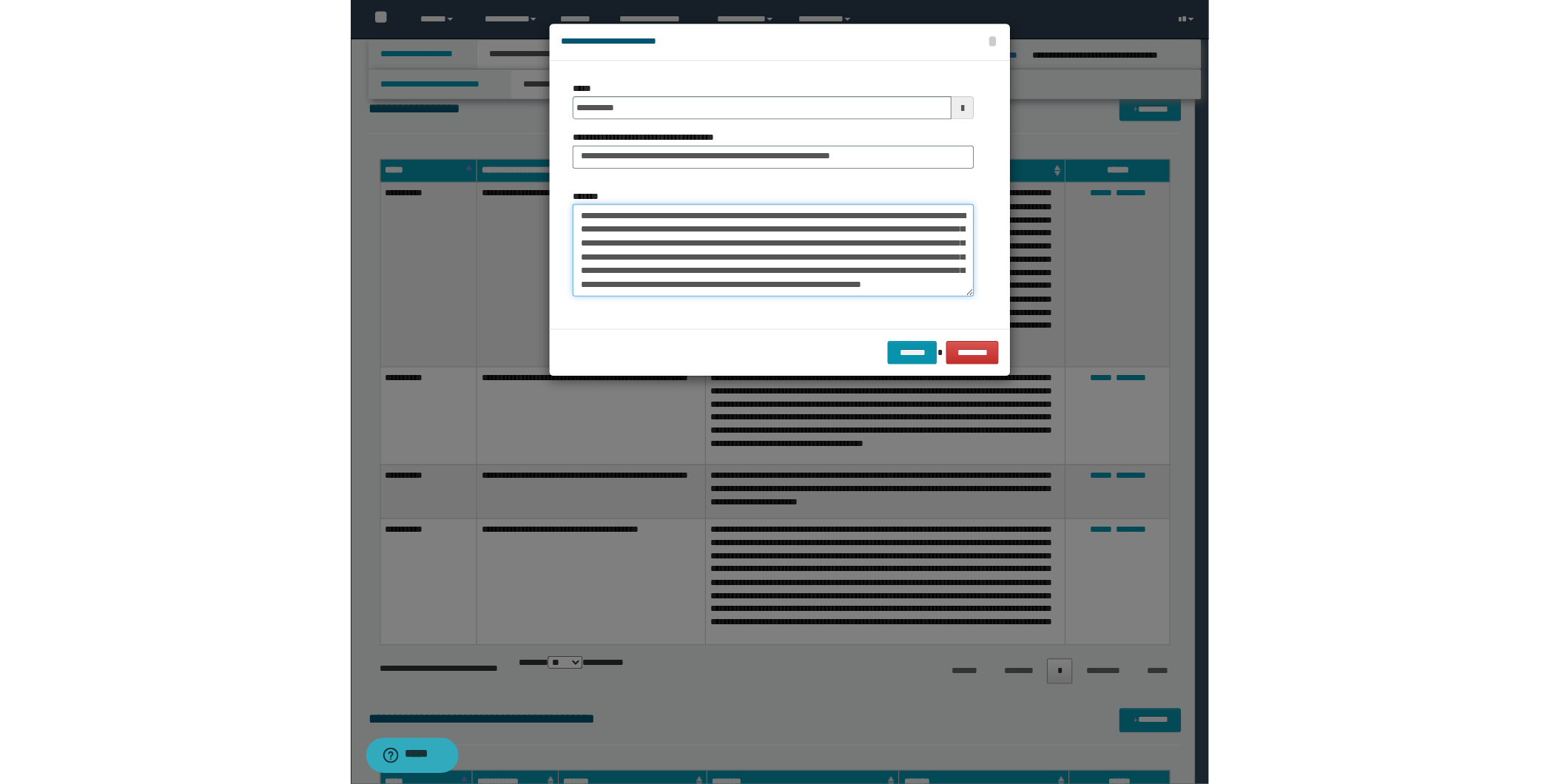 scroll, scrollTop: 0, scrollLeft: 0, axis: both 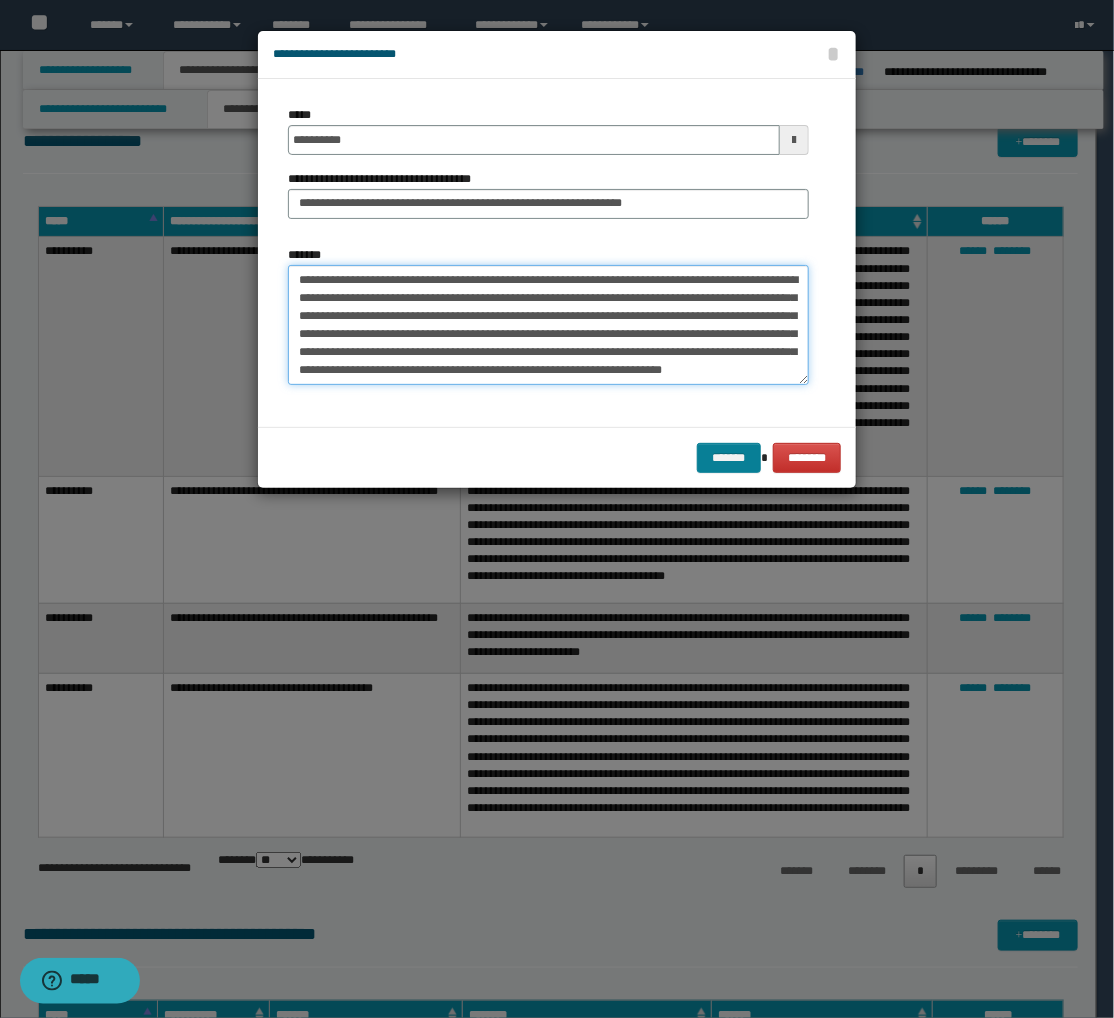 type on "**********" 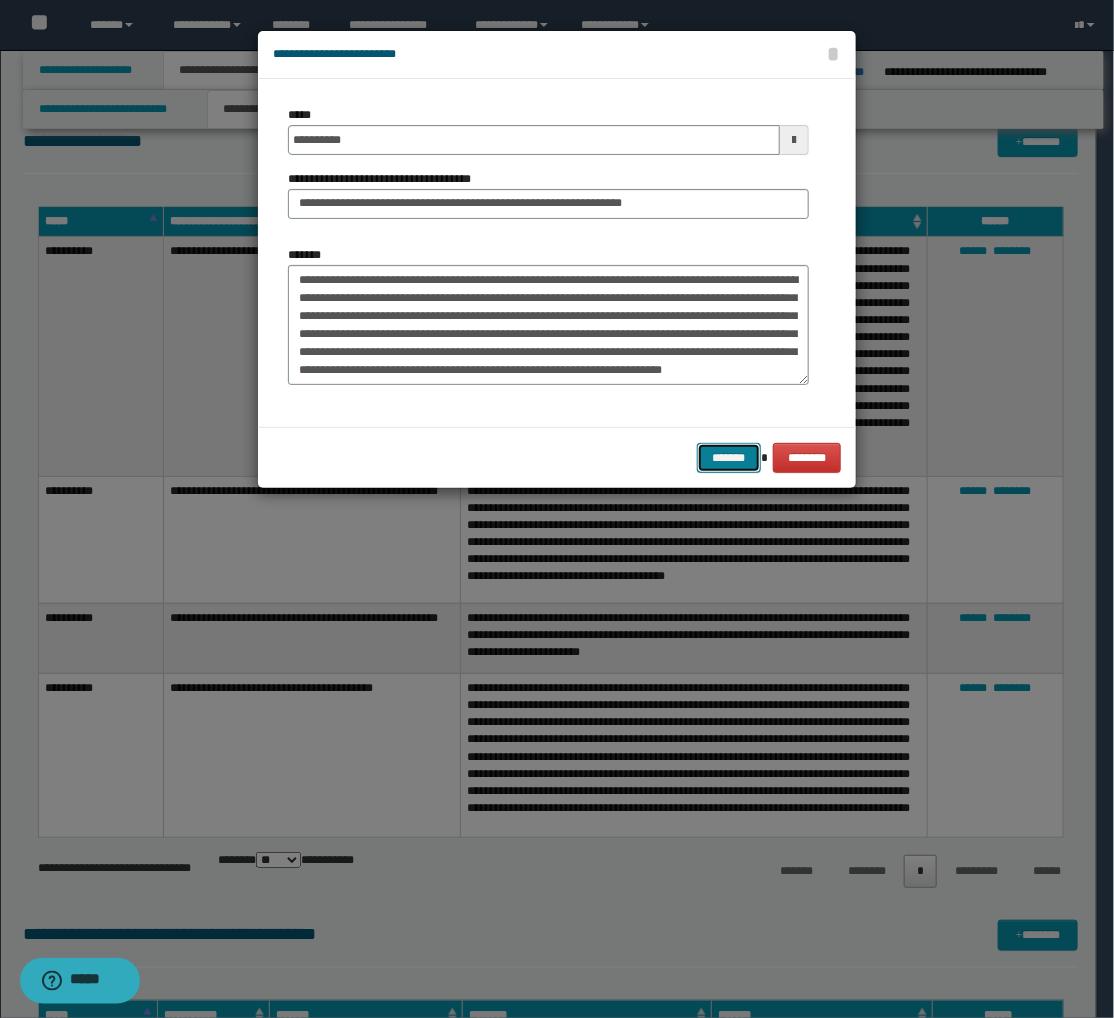 click on "*******" at bounding box center (729, 458) 